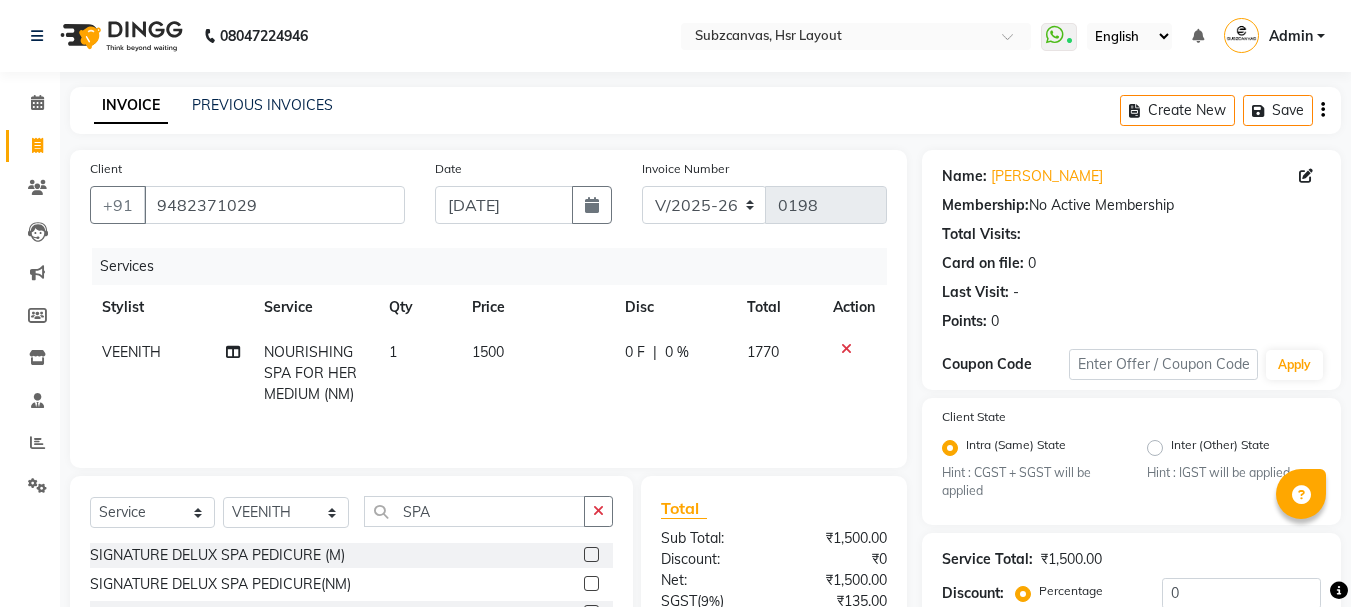 select on "4894" 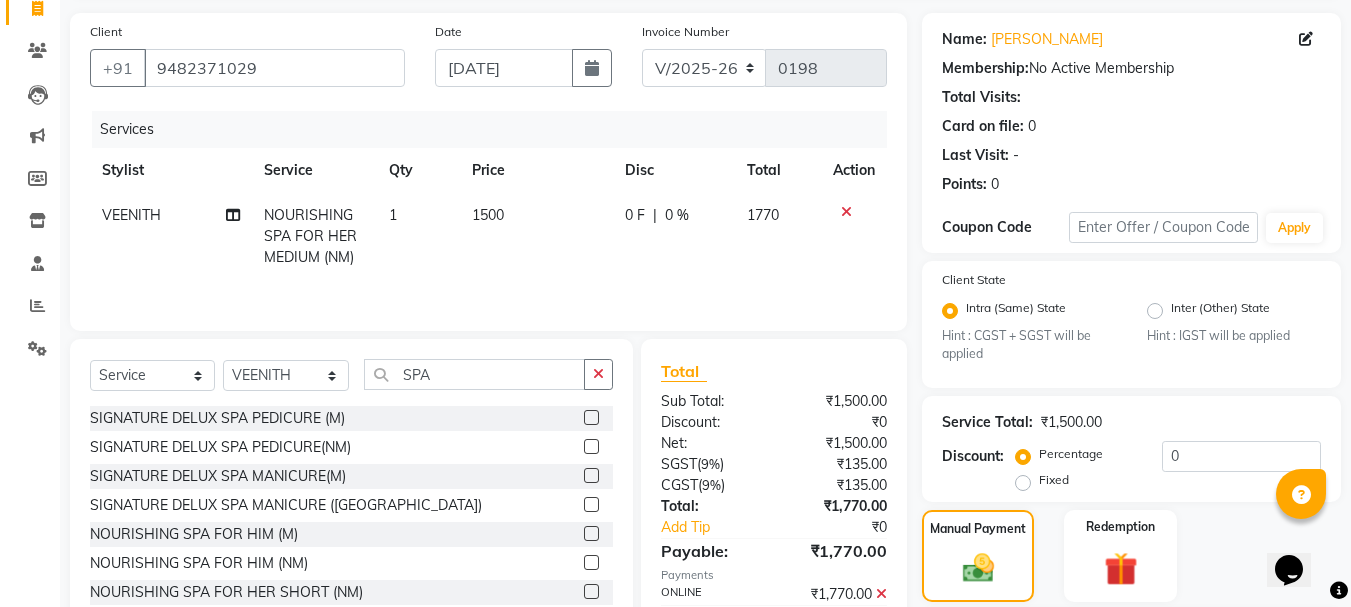 scroll, scrollTop: 0, scrollLeft: 0, axis: both 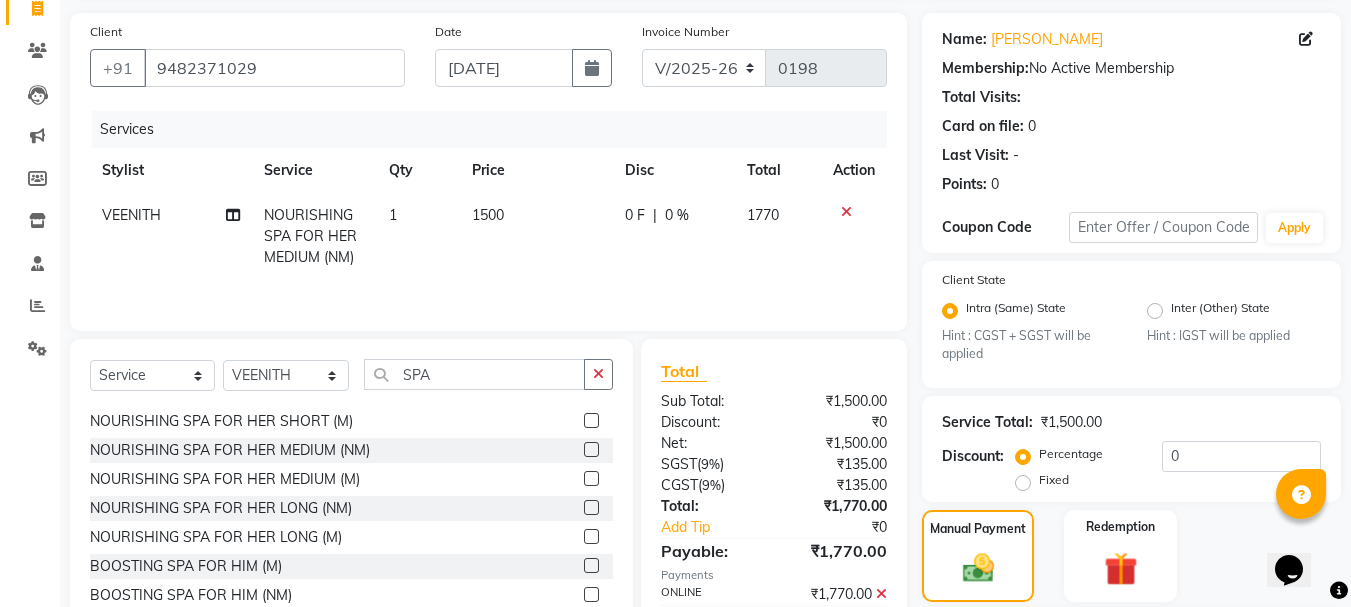 click 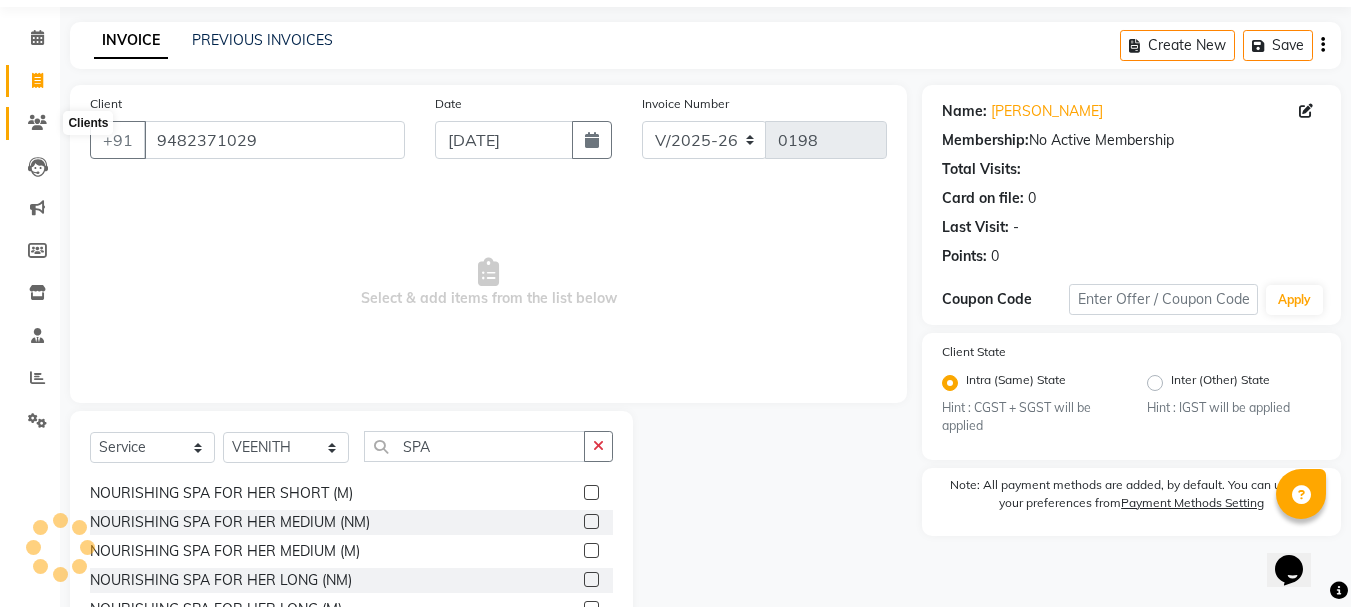 scroll, scrollTop: 0, scrollLeft: 0, axis: both 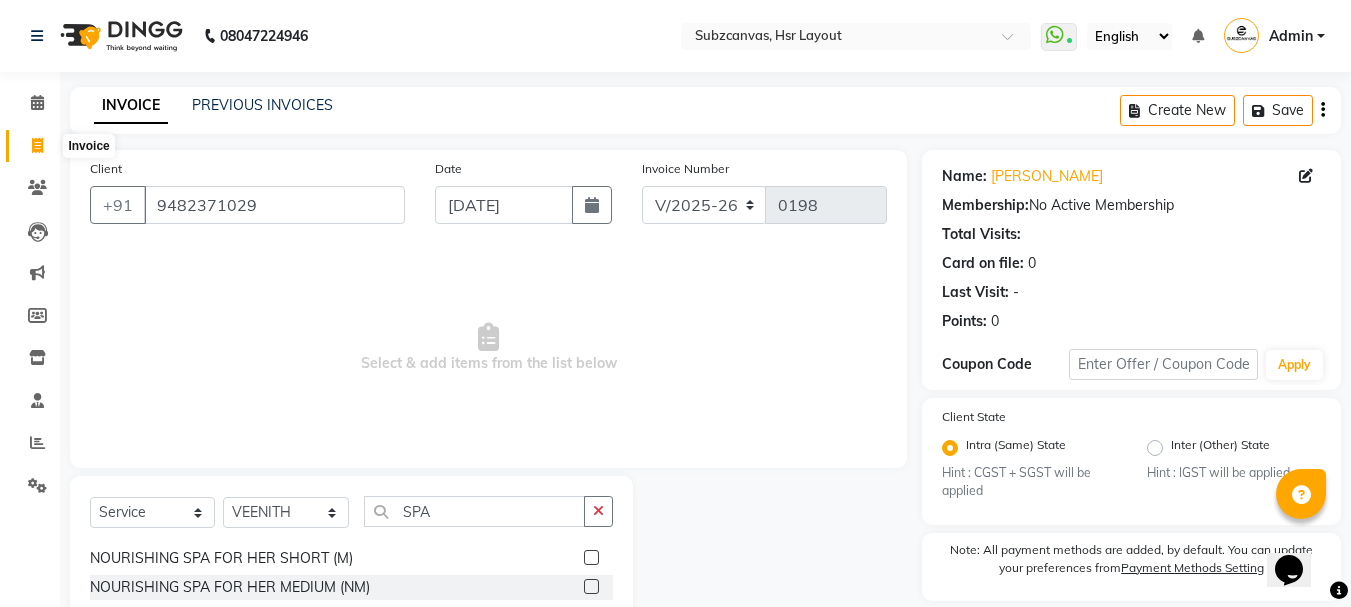 click 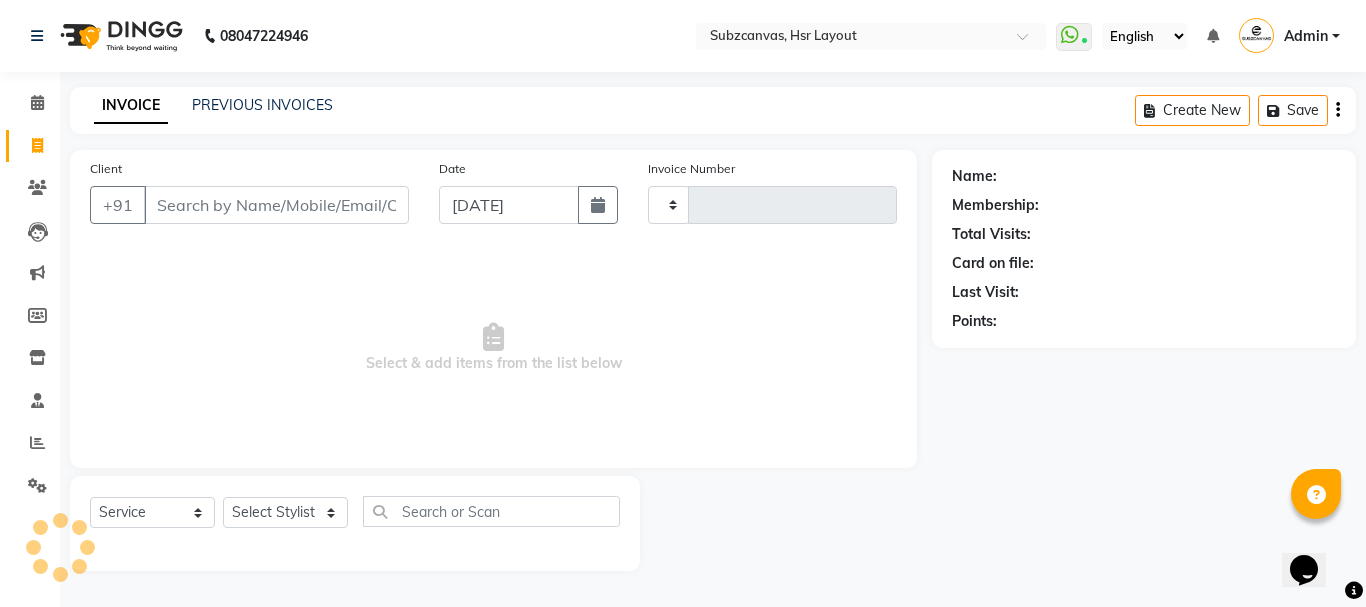type on "0198" 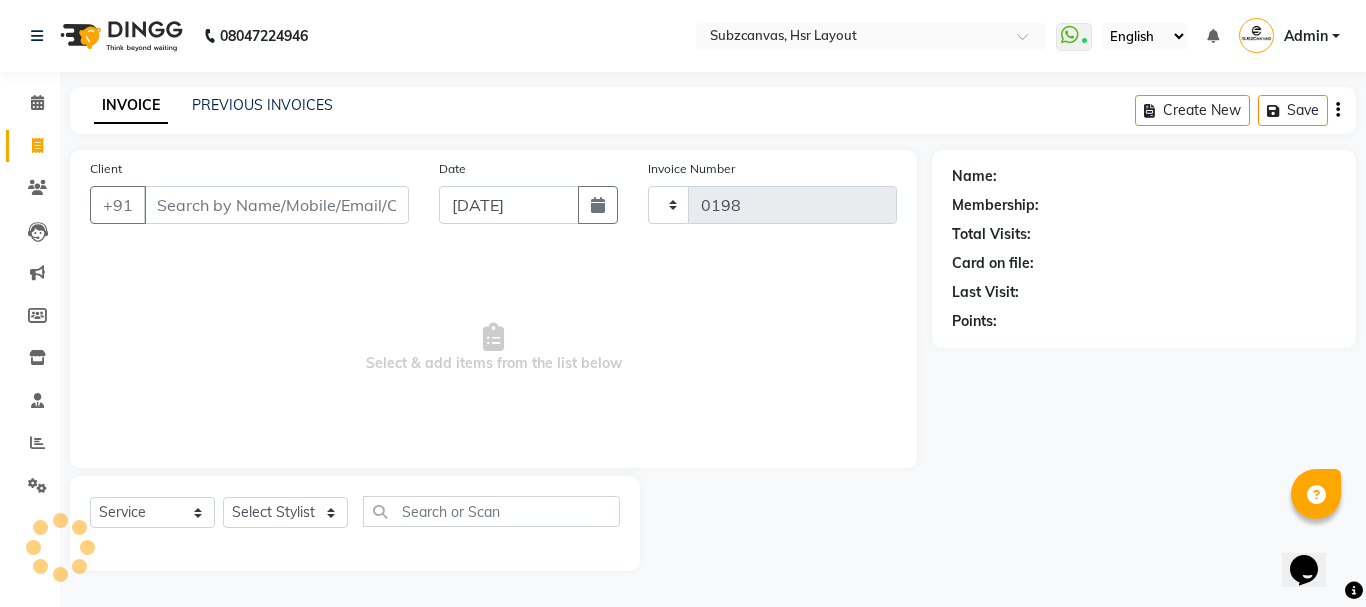 select on "4894" 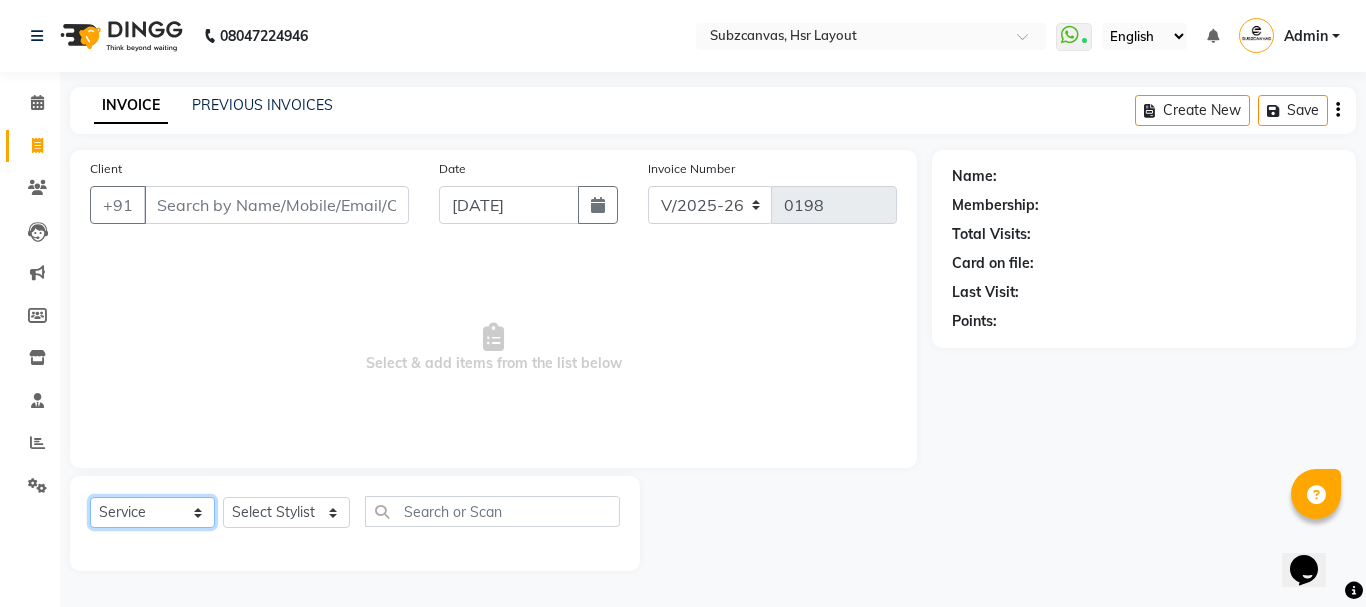 click on "Select  Service  Product  Membership  Package Voucher Prepaid Gift Card" 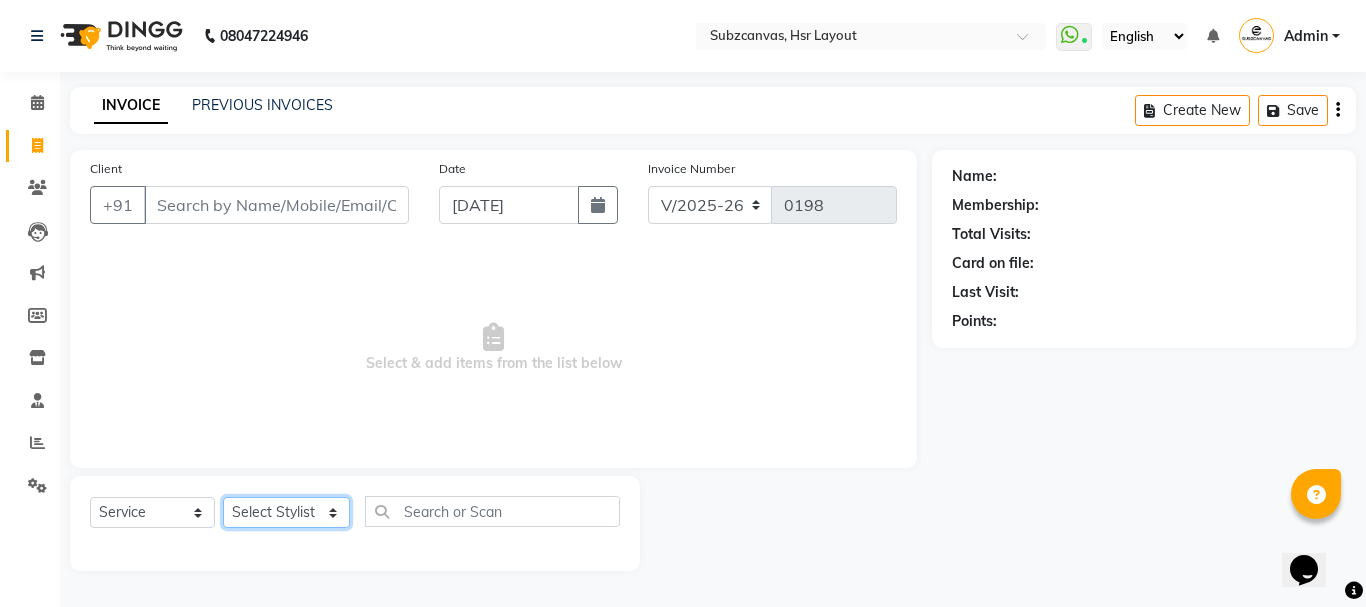 click on "Select Stylist [PERSON_NAME] [PERSON_NAME] [PERSON_NAME] [PERSON_NAME] [PERSON_NAME] [PERSON_NAME] SUBZCANVAS VEENITH" 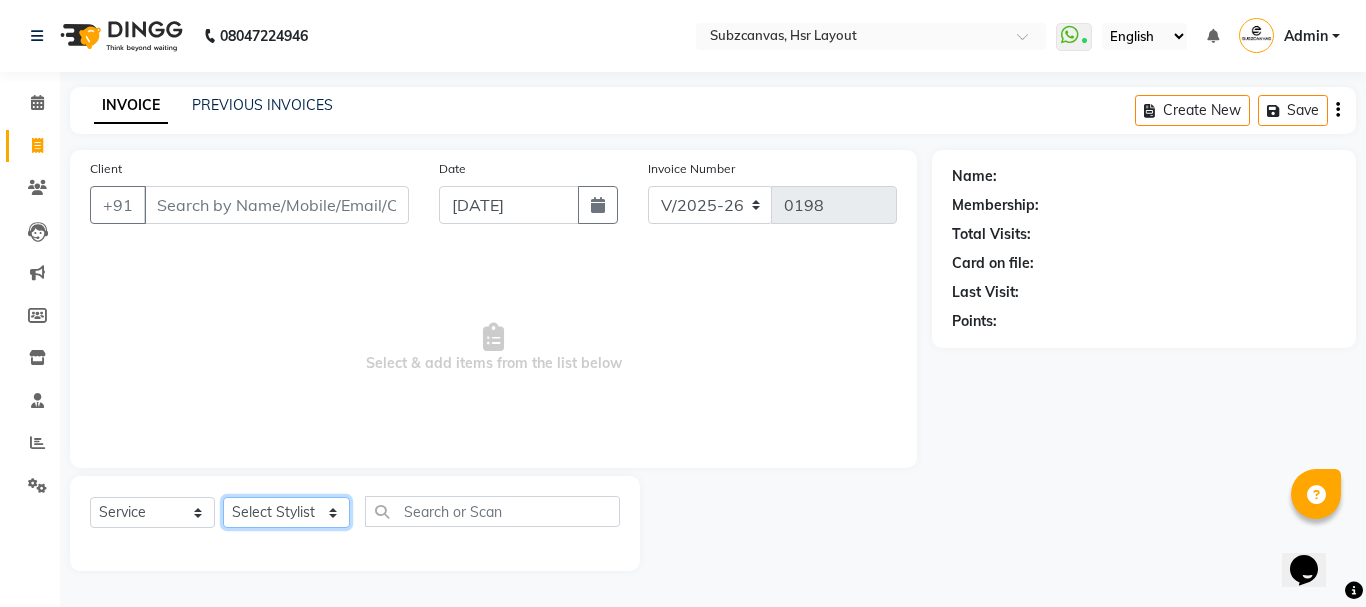 select on "84913" 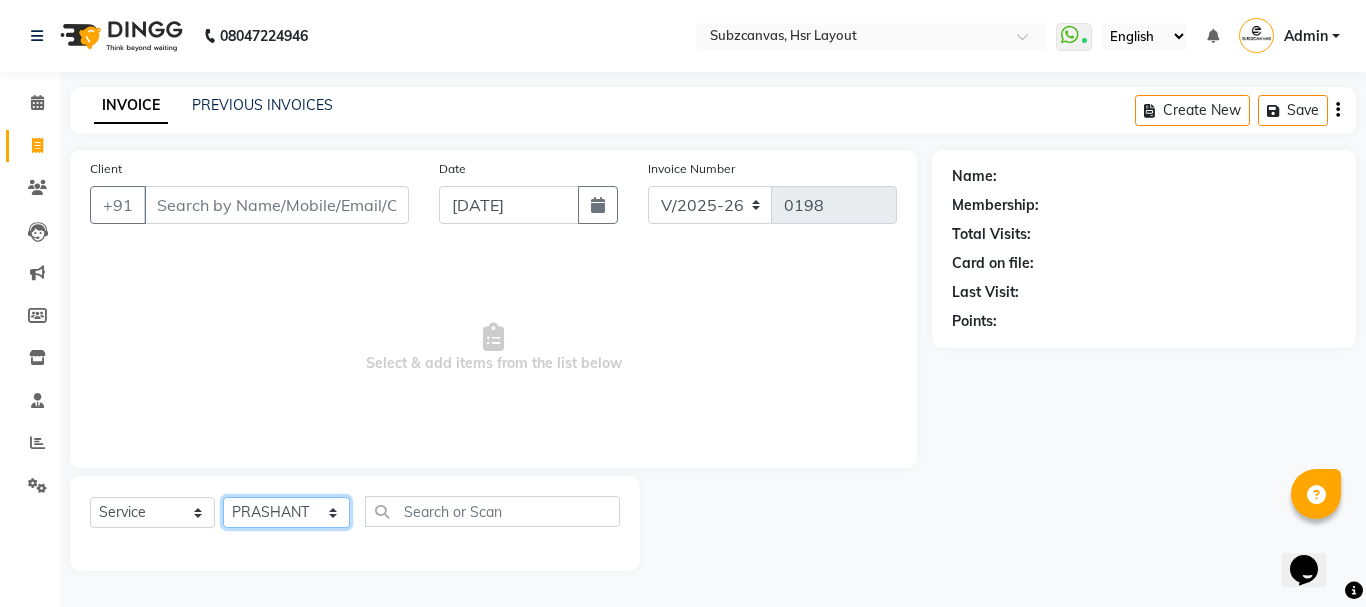click on "Select Stylist [PERSON_NAME] [PERSON_NAME] [PERSON_NAME] [PERSON_NAME] [PERSON_NAME] [PERSON_NAME] SUBZCANVAS VEENITH" 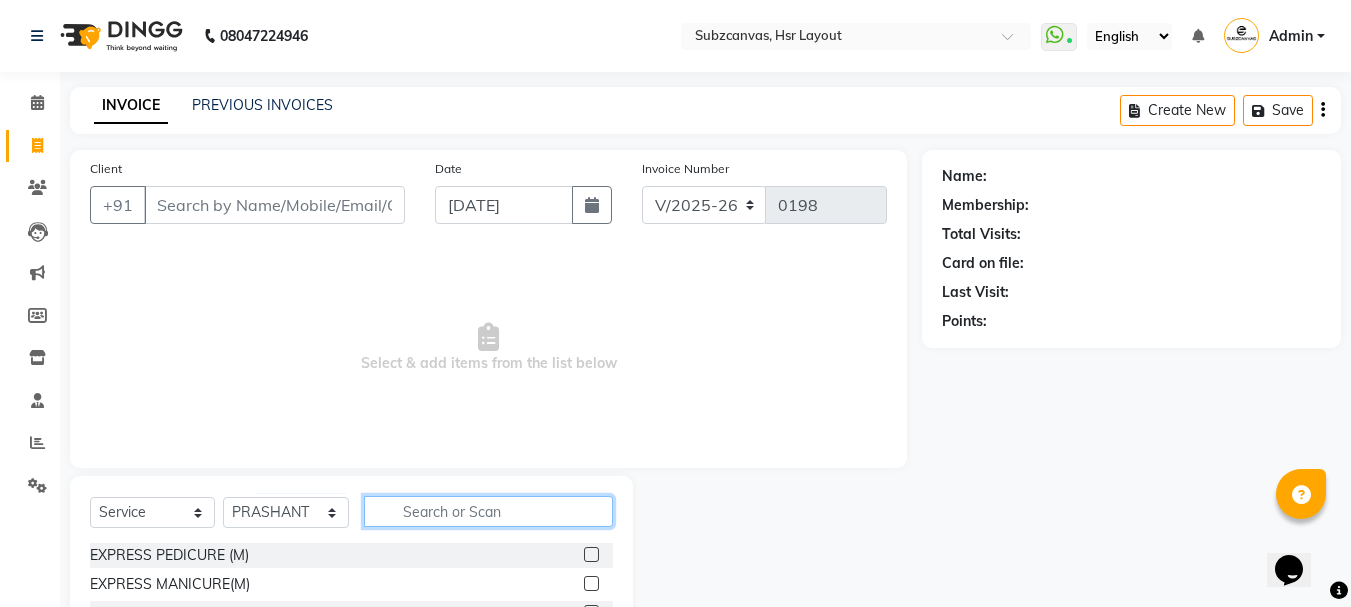 click 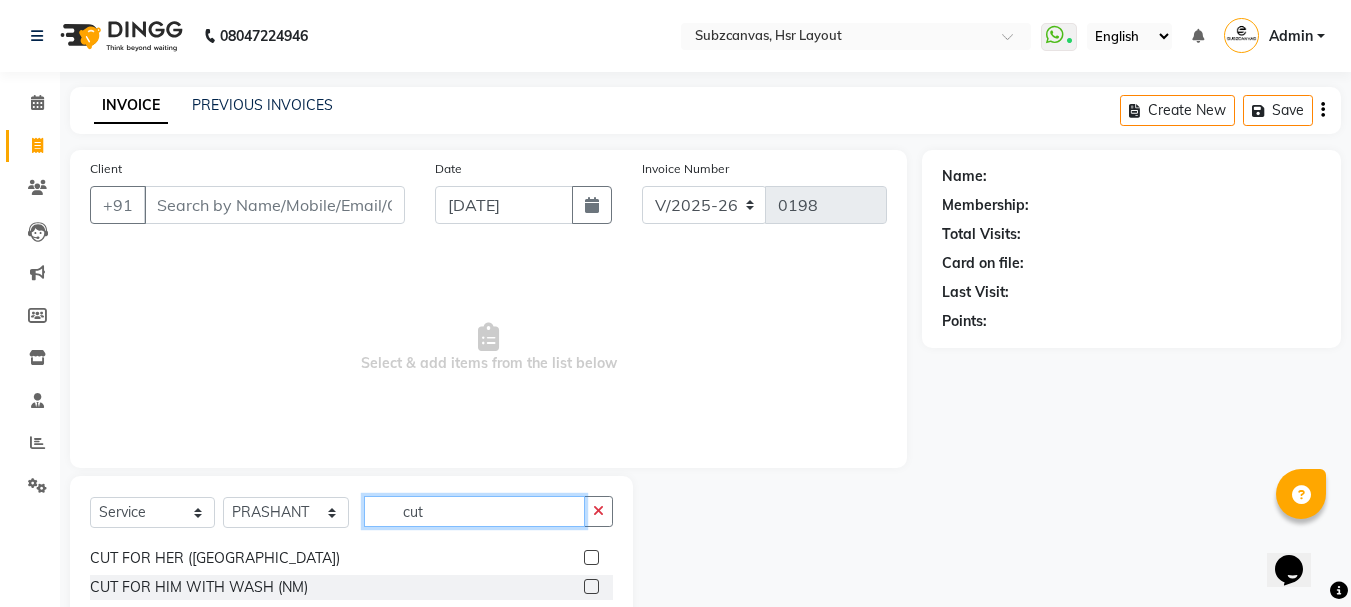 scroll, scrollTop: 100, scrollLeft: 0, axis: vertical 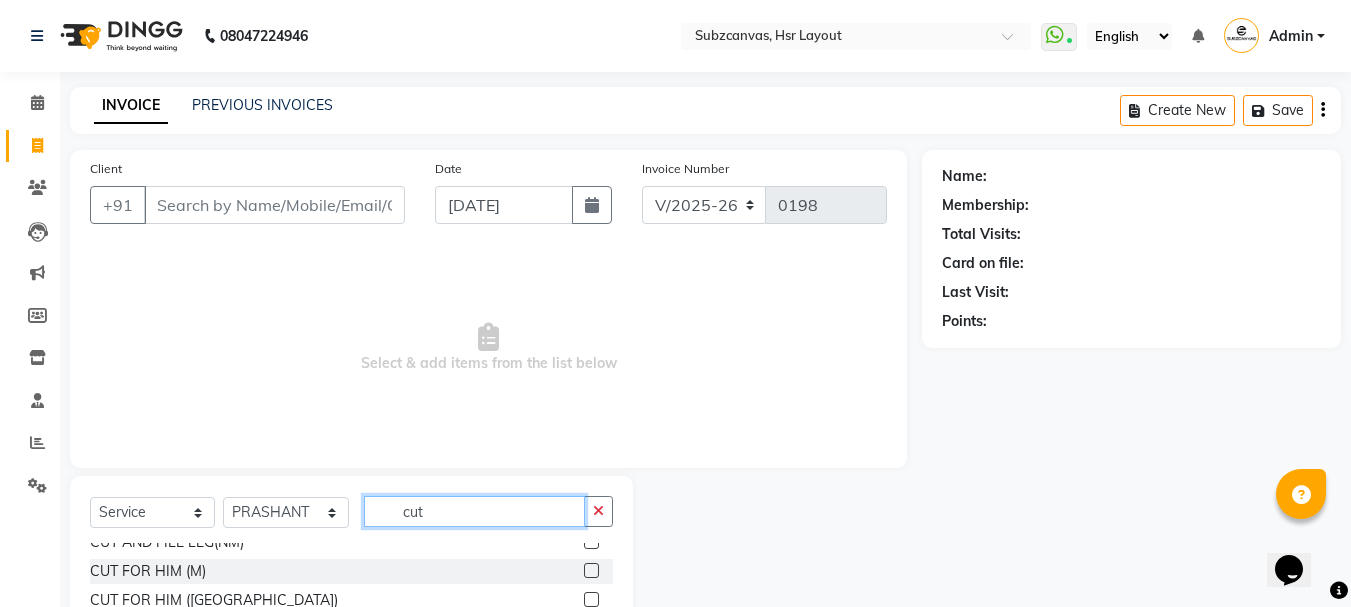 type on "cut" 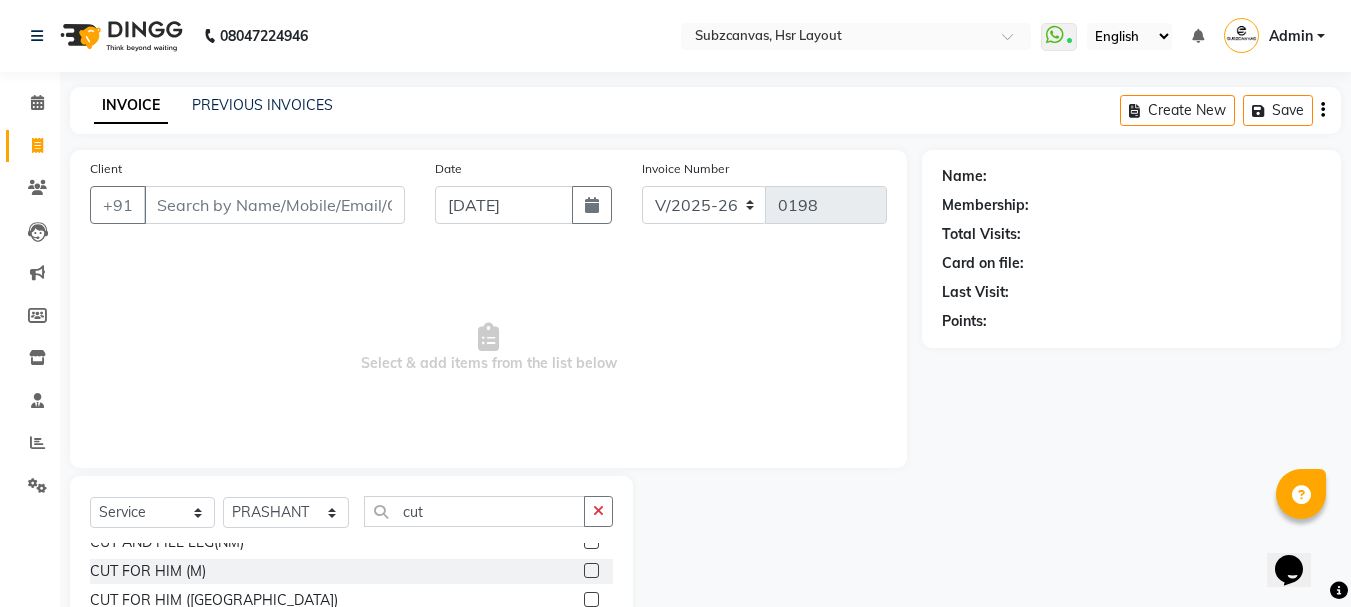 click 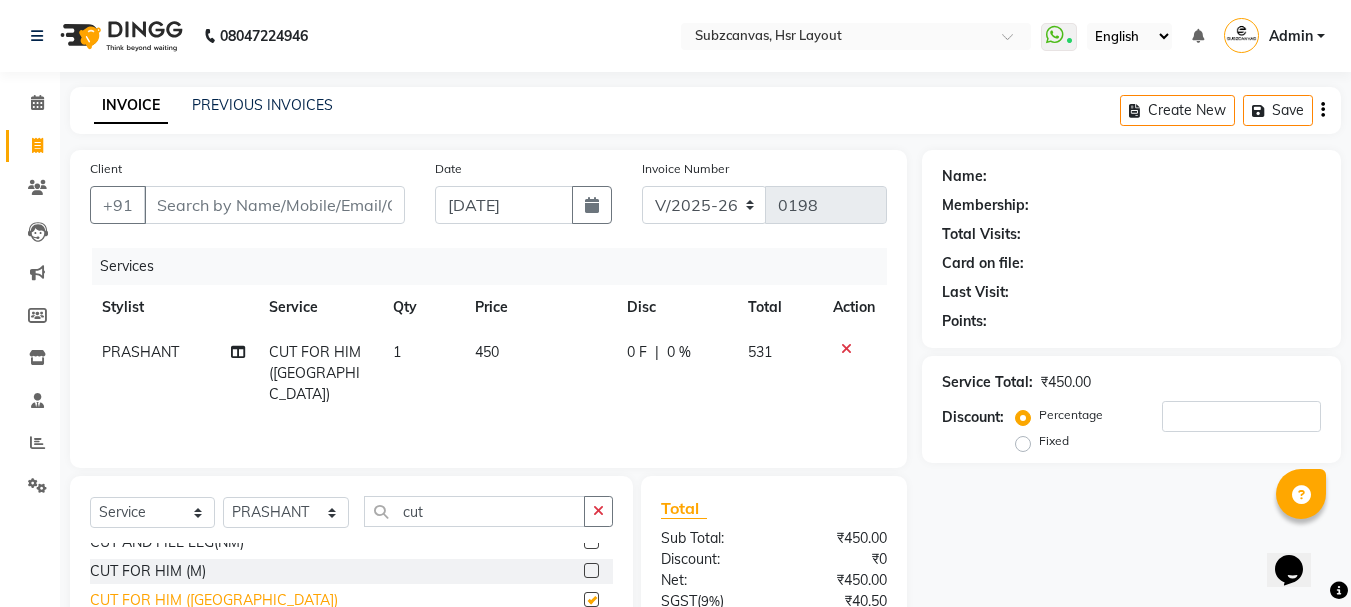 checkbox on "false" 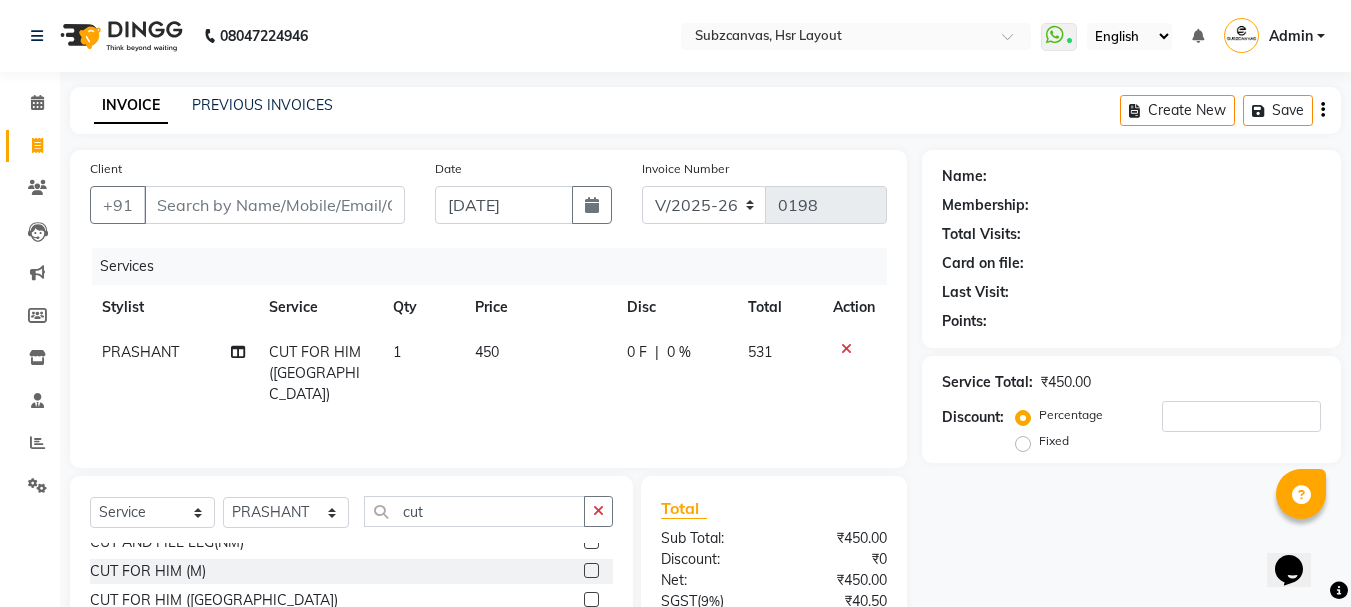 drag, startPoint x: 466, startPoint y: 490, endPoint x: 480, endPoint y: 529, distance: 41.4367 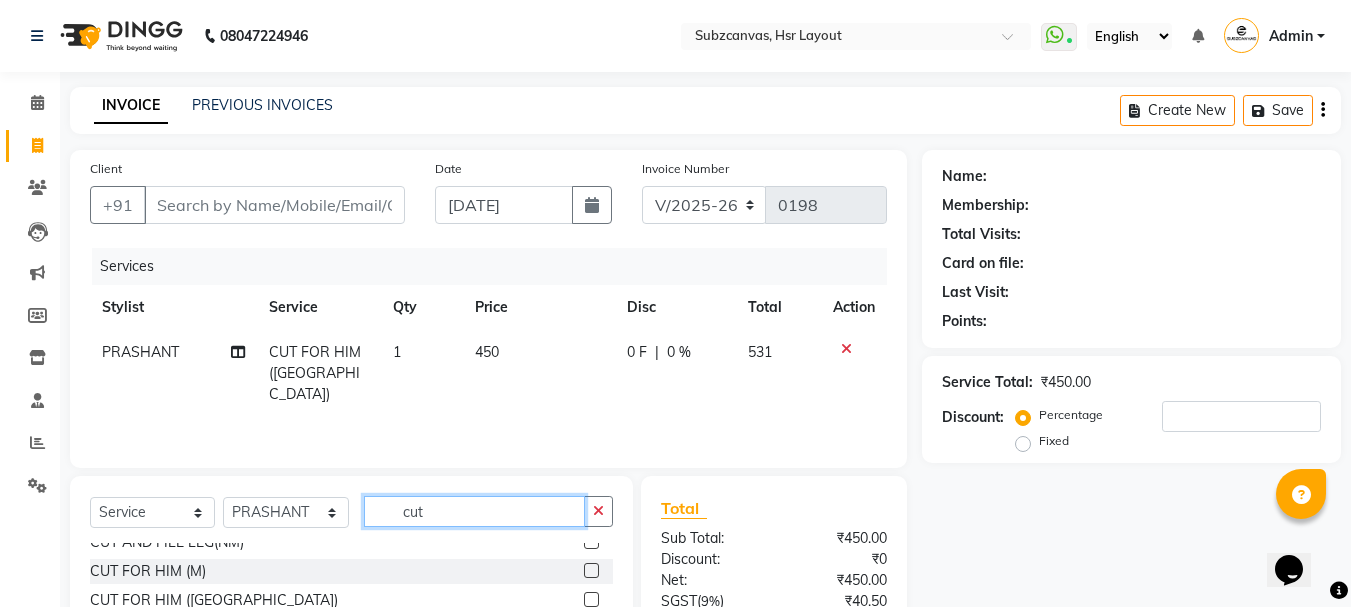 click on "cut" 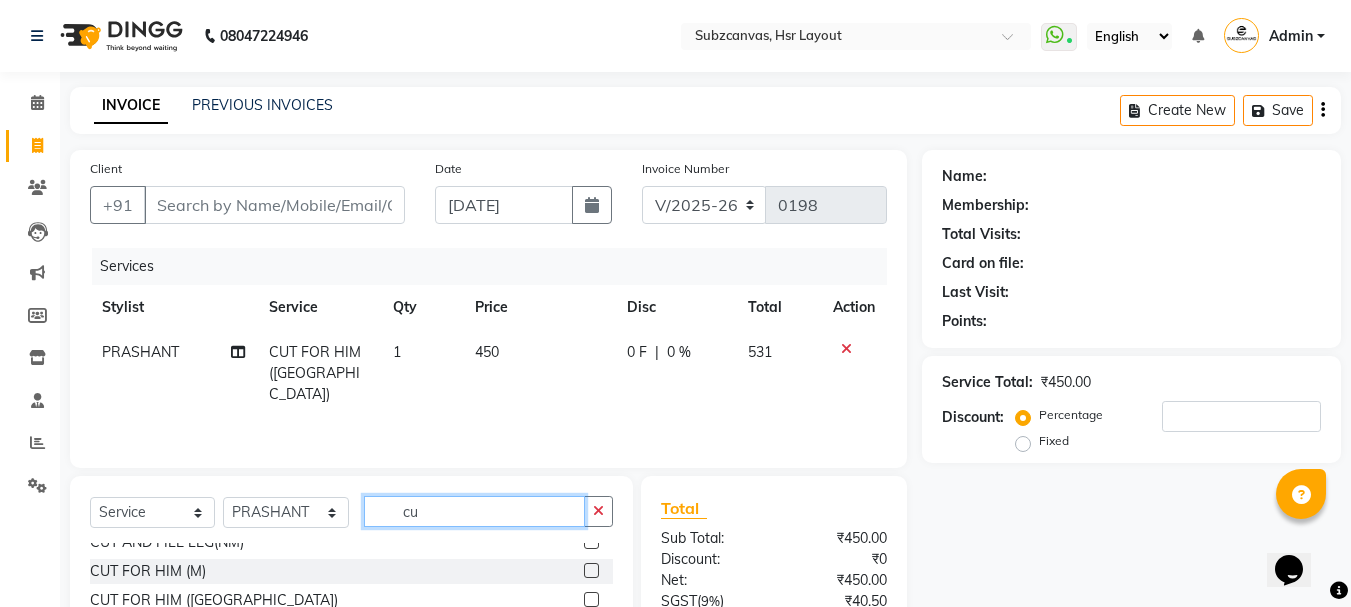type on "c" 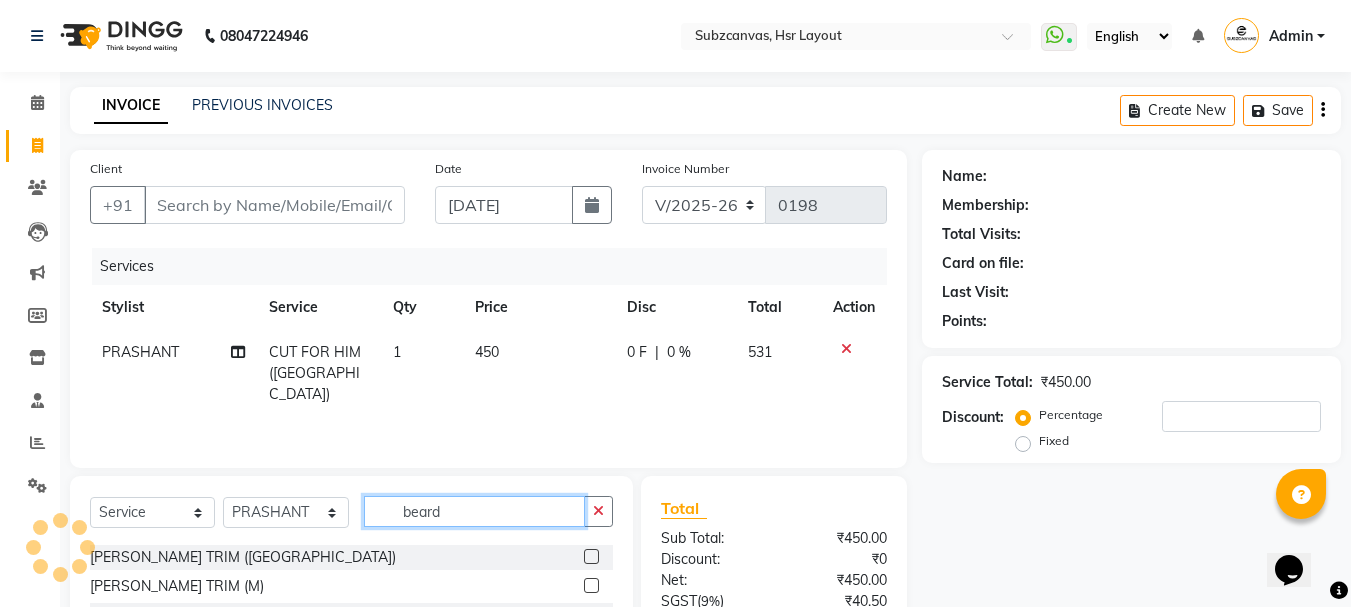 scroll, scrollTop: 78, scrollLeft: 0, axis: vertical 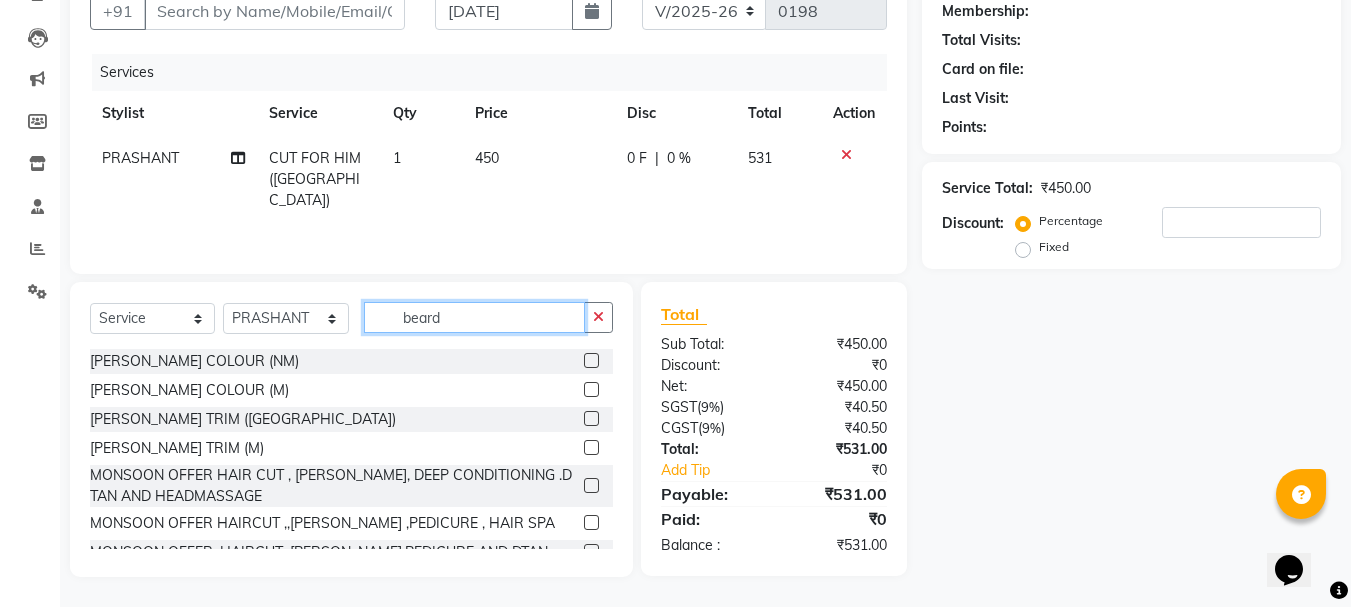 type on "beard" 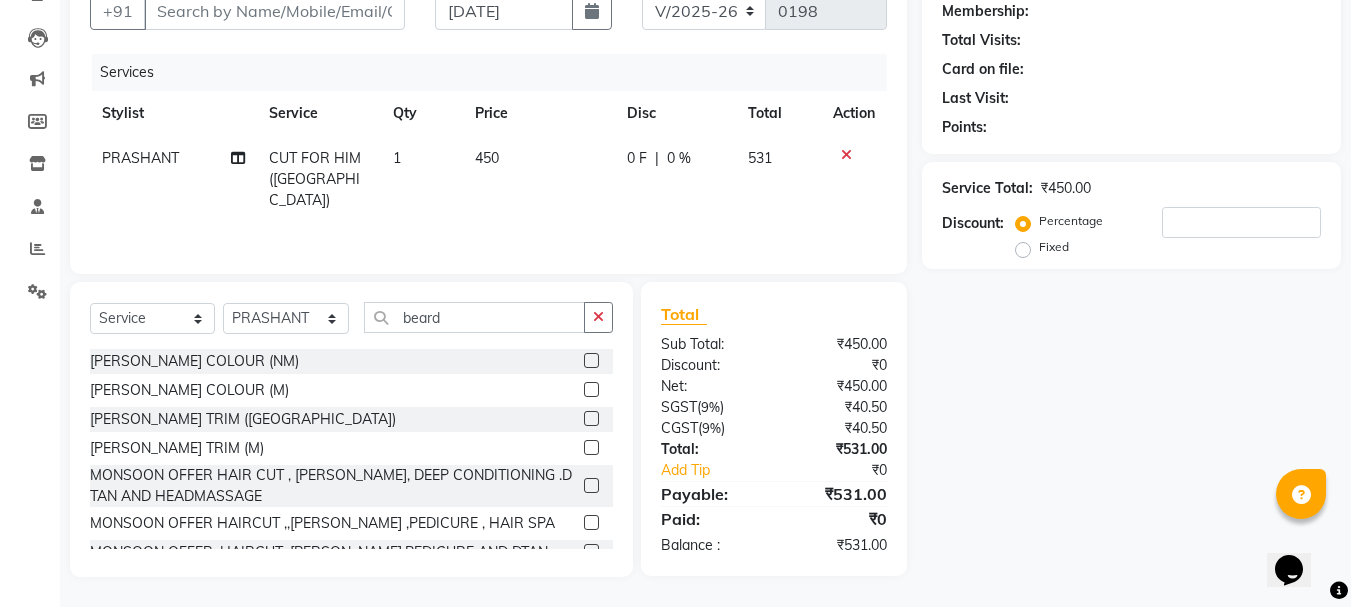 click 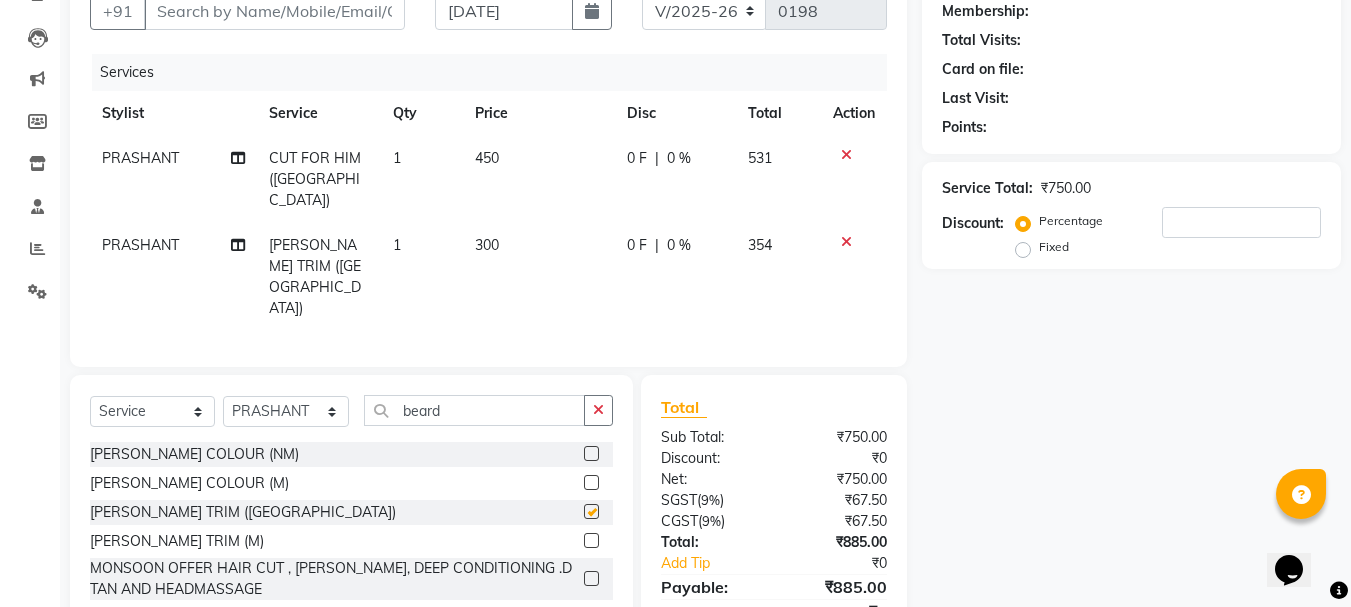 checkbox on "false" 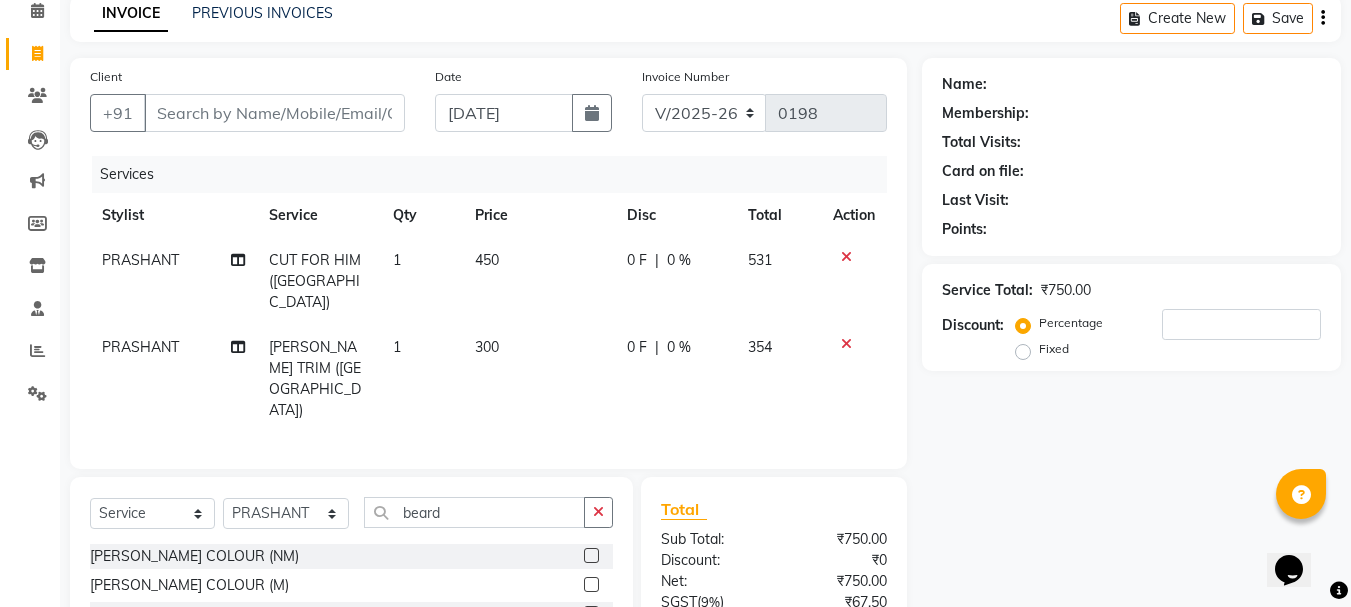 scroll, scrollTop: 0, scrollLeft: 0, axis: both 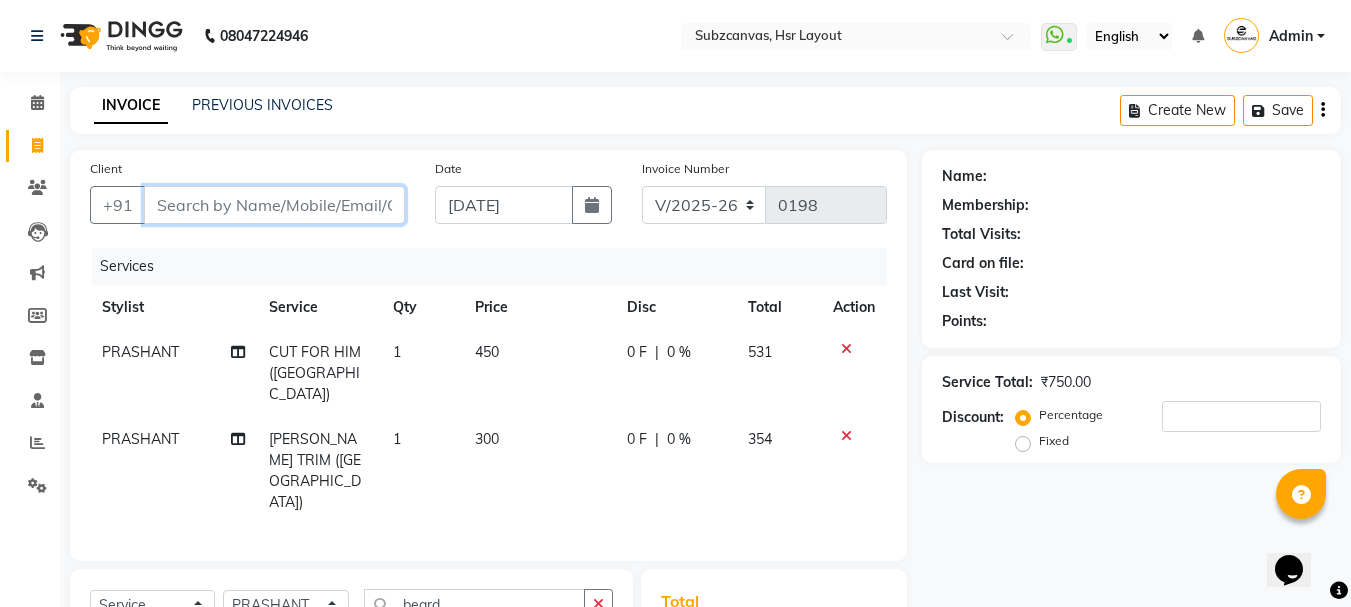 click on "Client" at bounding box center [274, 205] 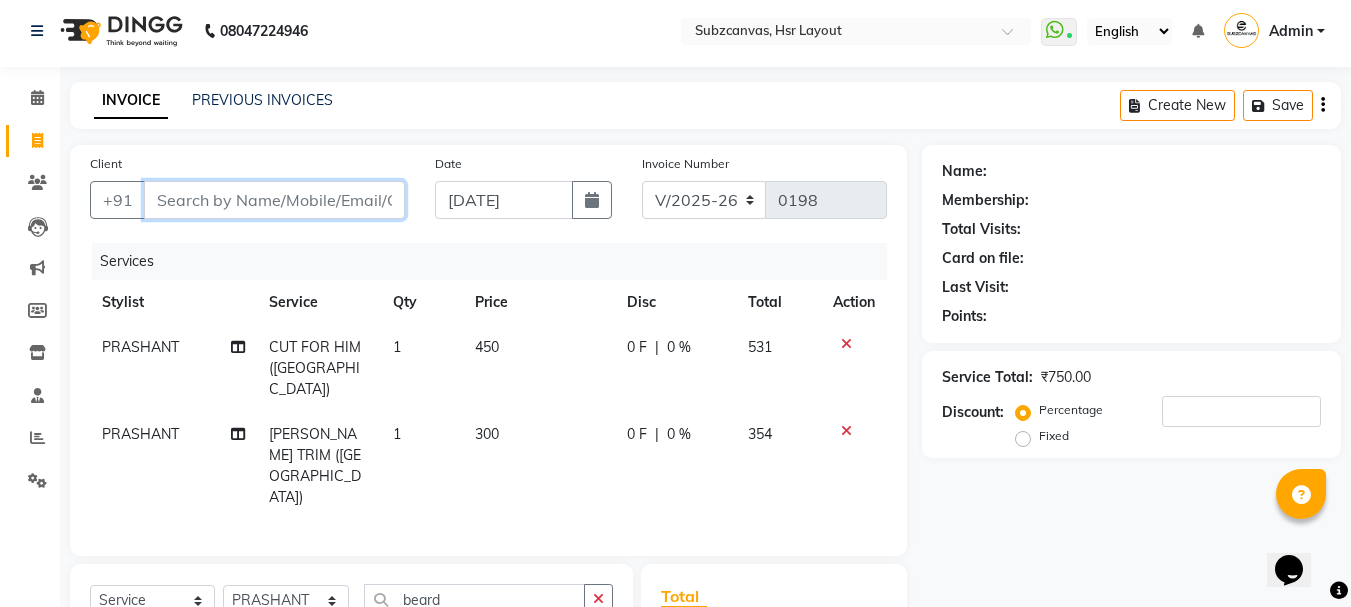 scroll, scrollTop: 0, scrollLeft: 0, axis: both 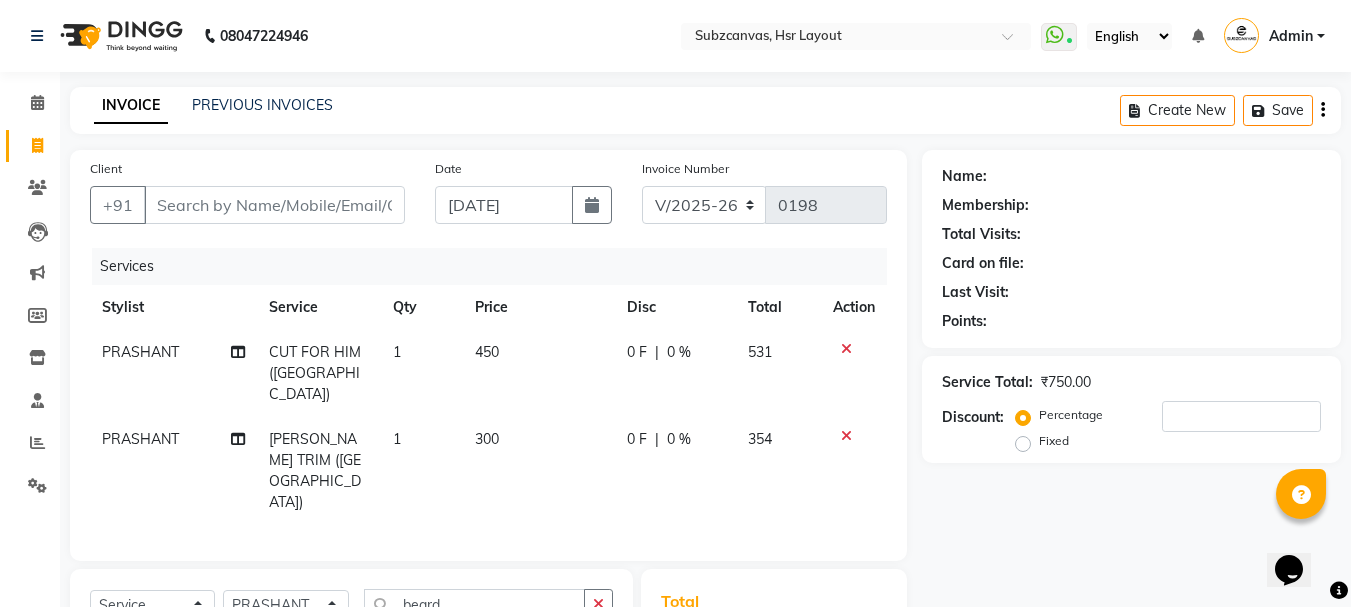 click on "Name: Membership: Total Visits: Card on file: Last Visit:  Points:" 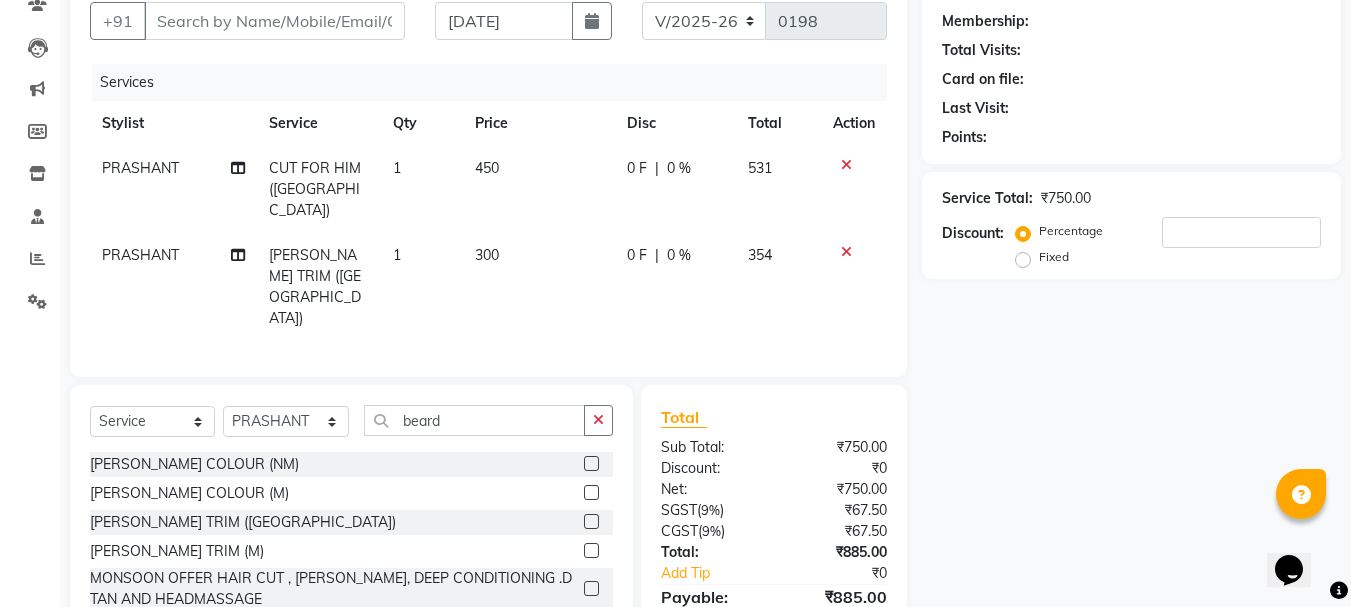 scroll, scrollTop: 239, scrollLeft: 0, axis: vertical 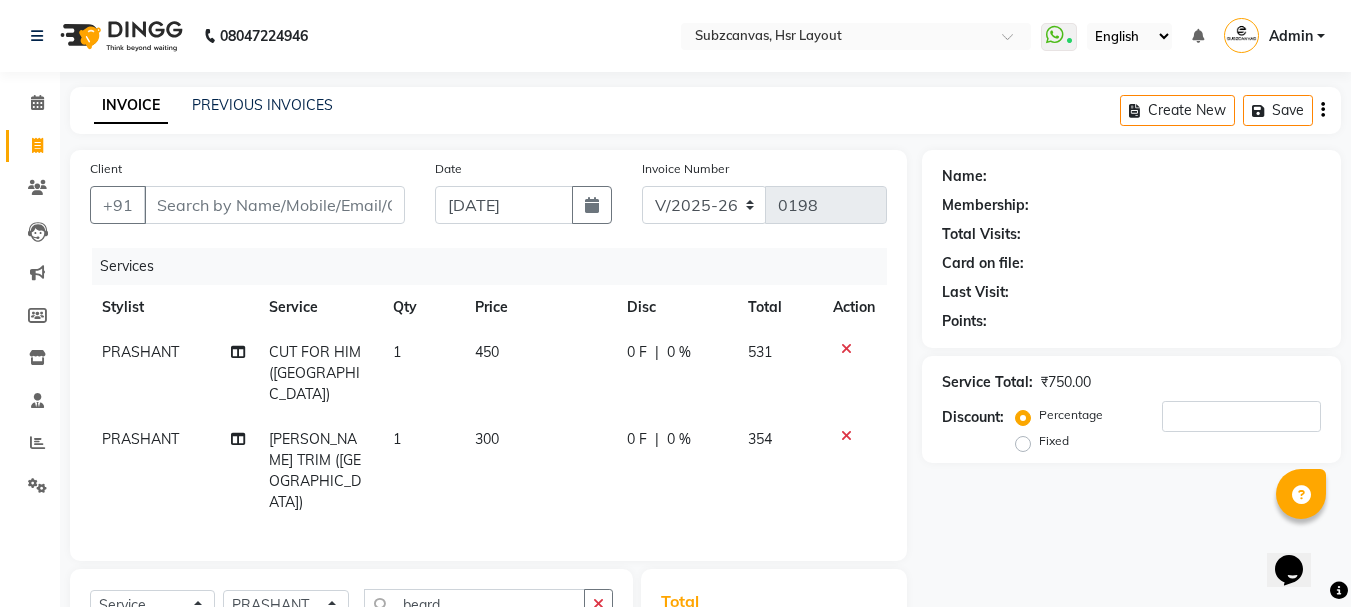 click 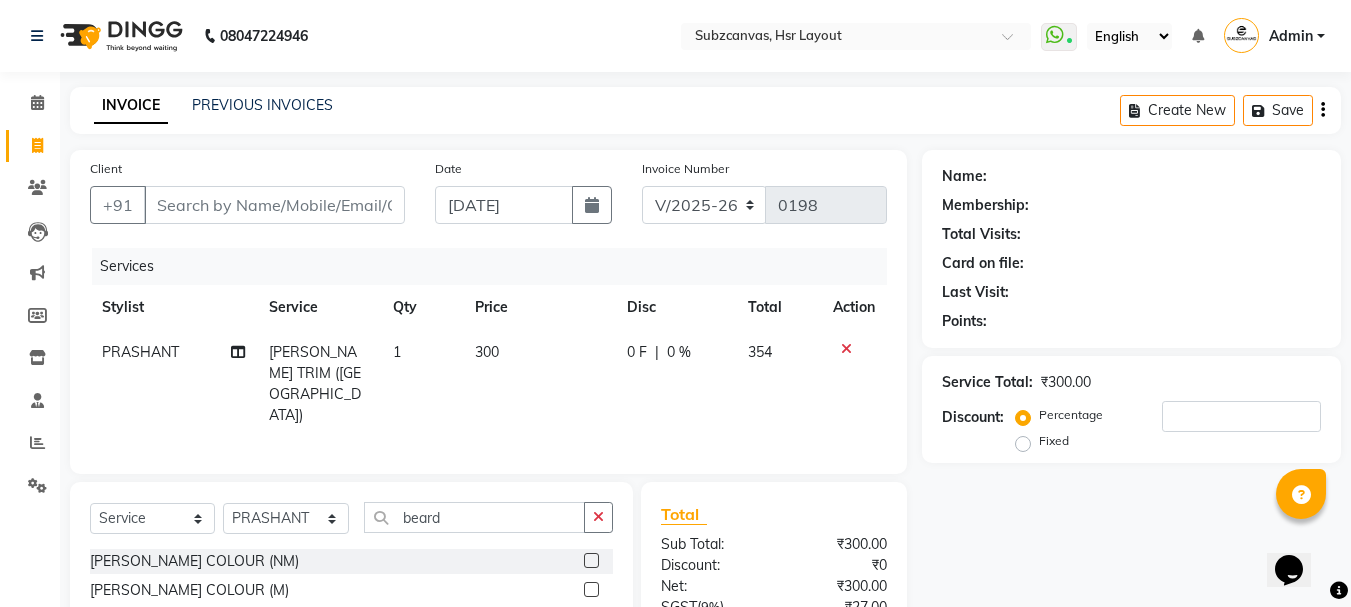 click 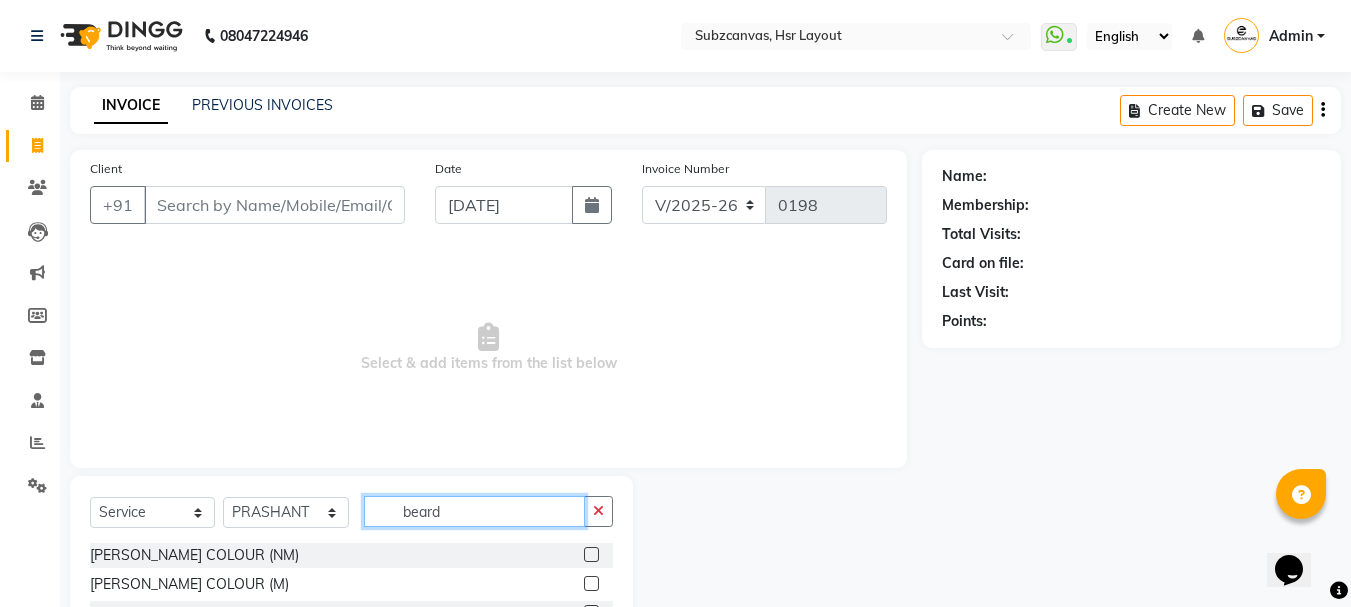 click on "beard" 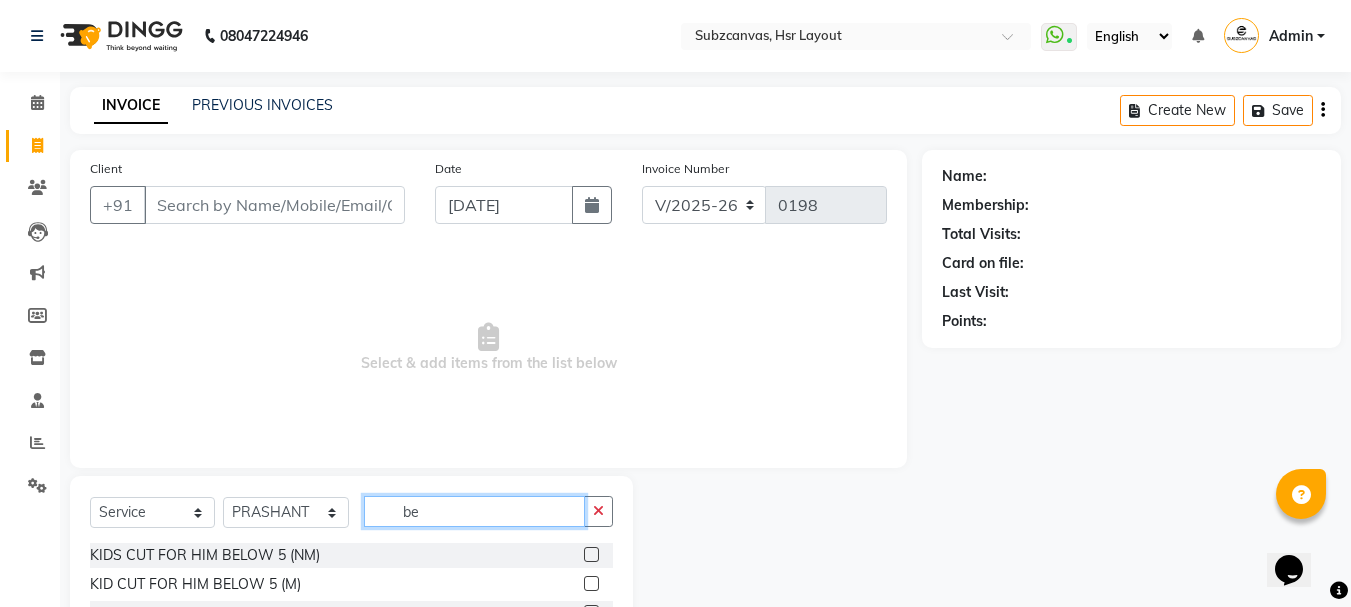 type on "b" 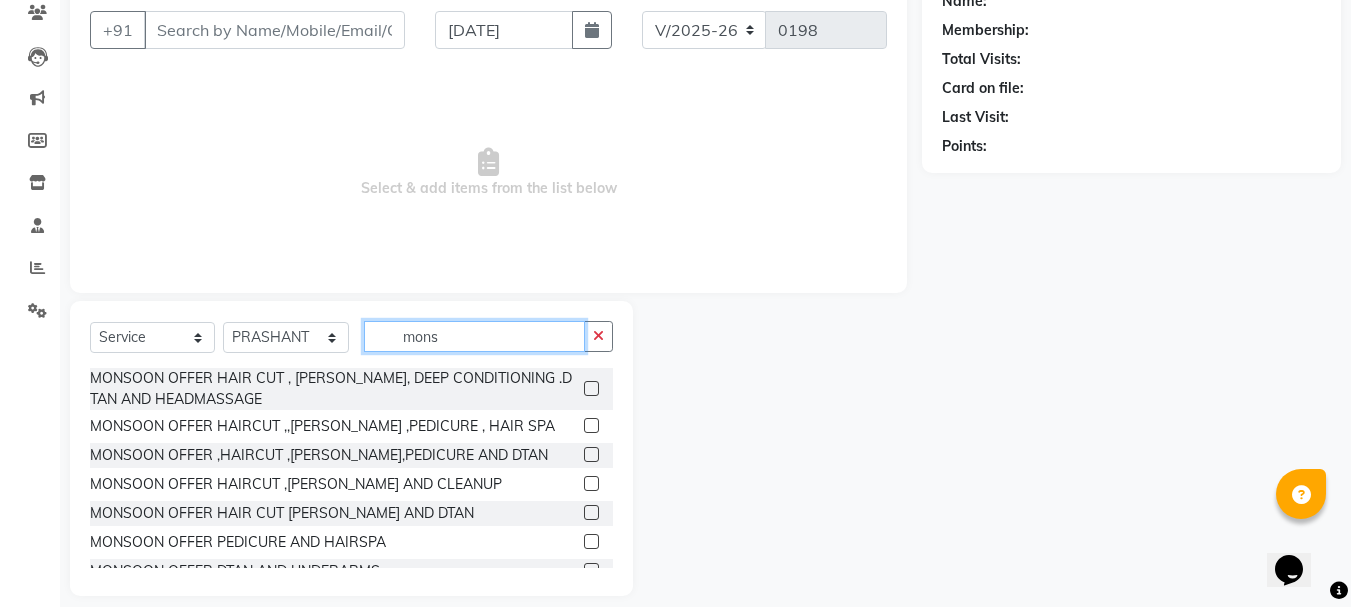 scroll, scrollTop: 194, scrollLeft: 0, axis: vertical 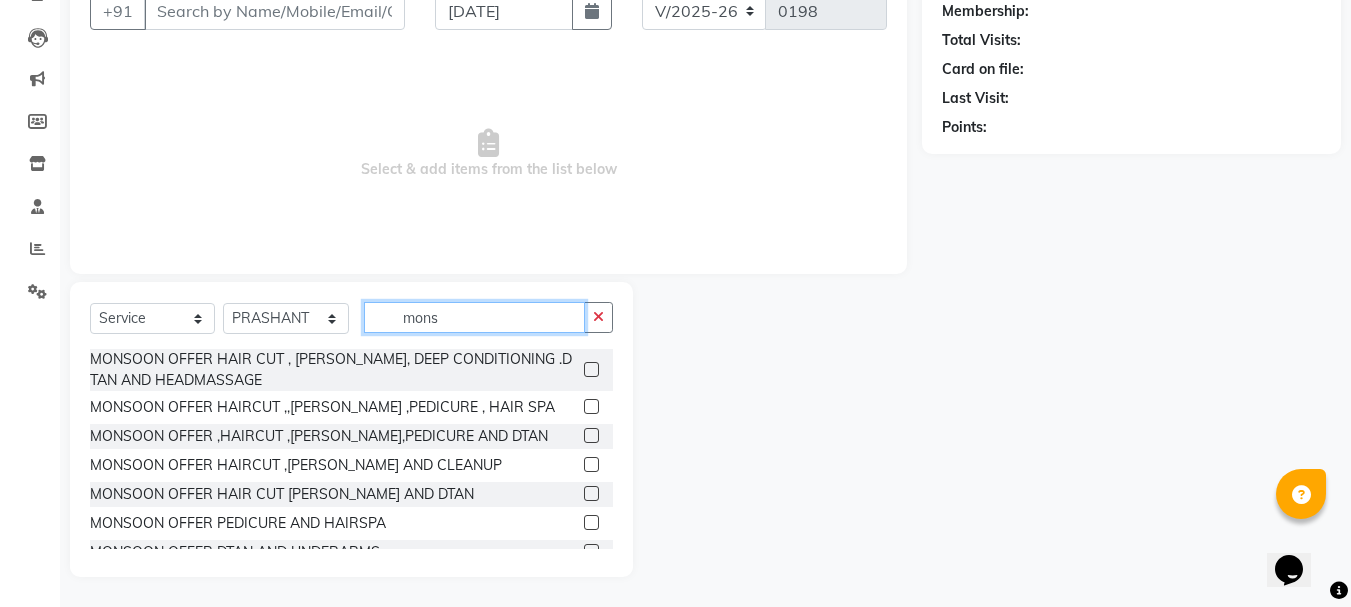 type on "mons" 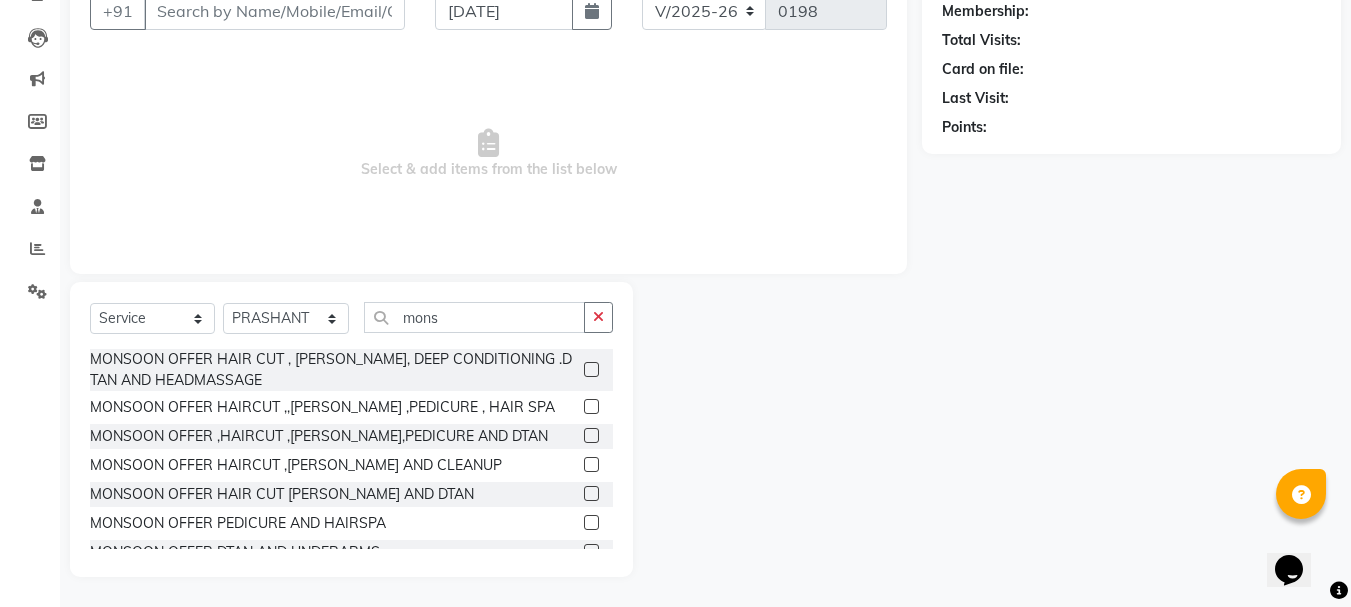 click 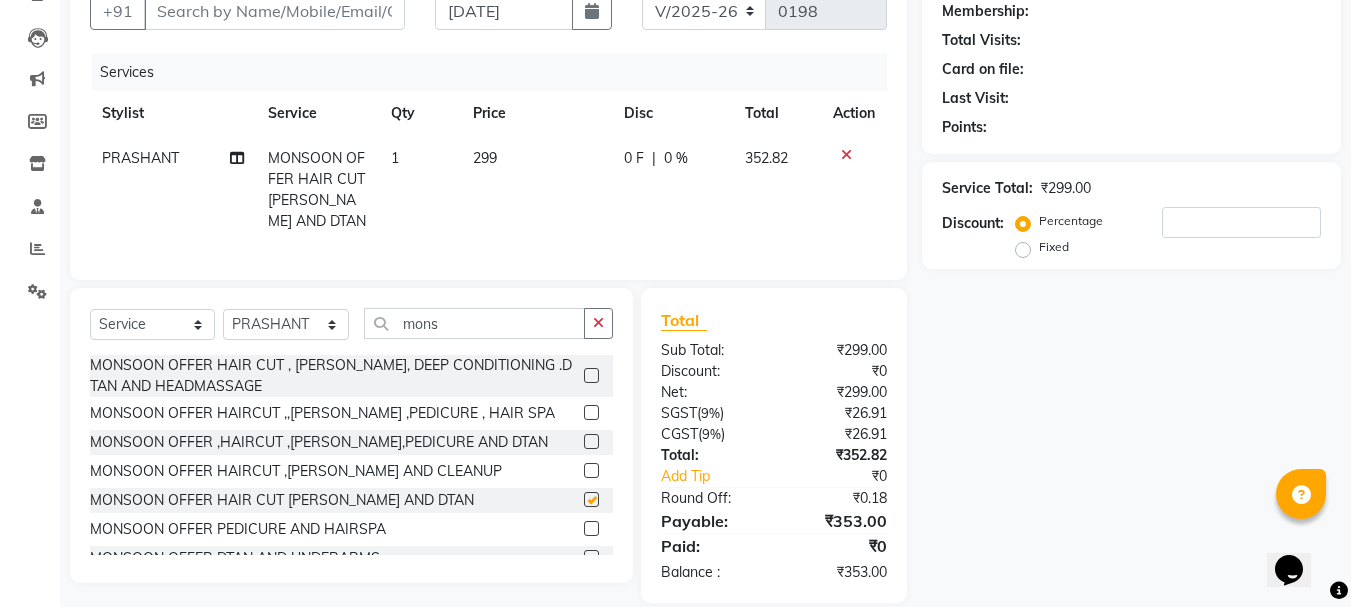 checkbox on "false" 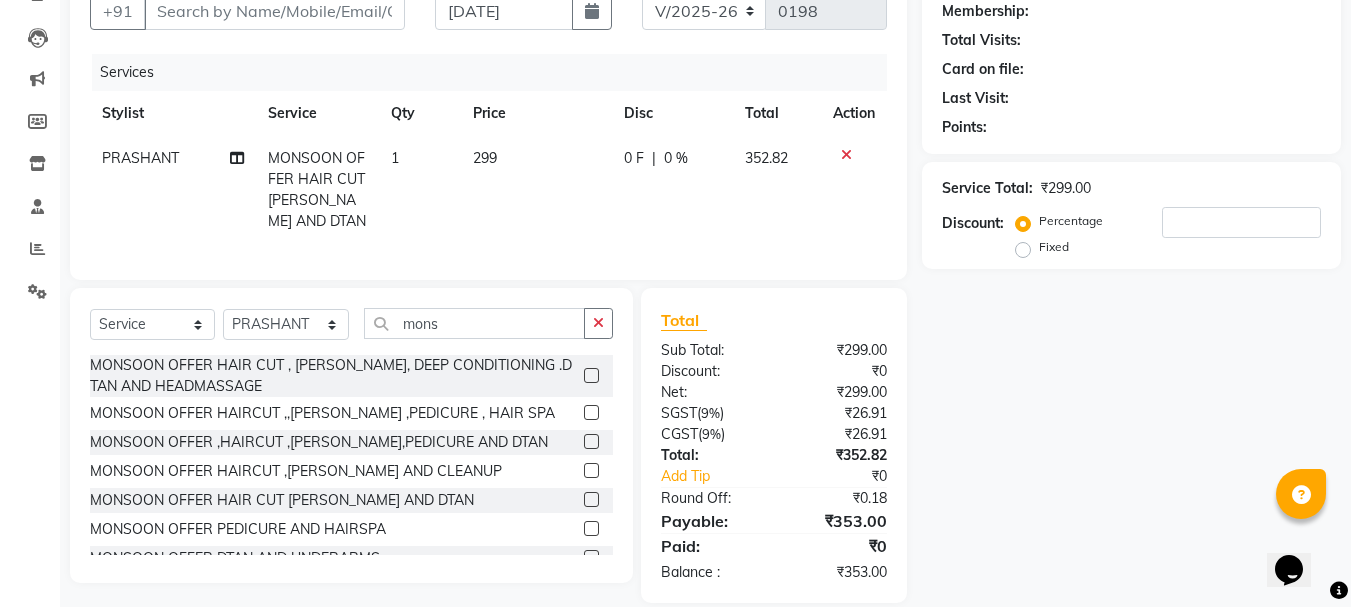 click 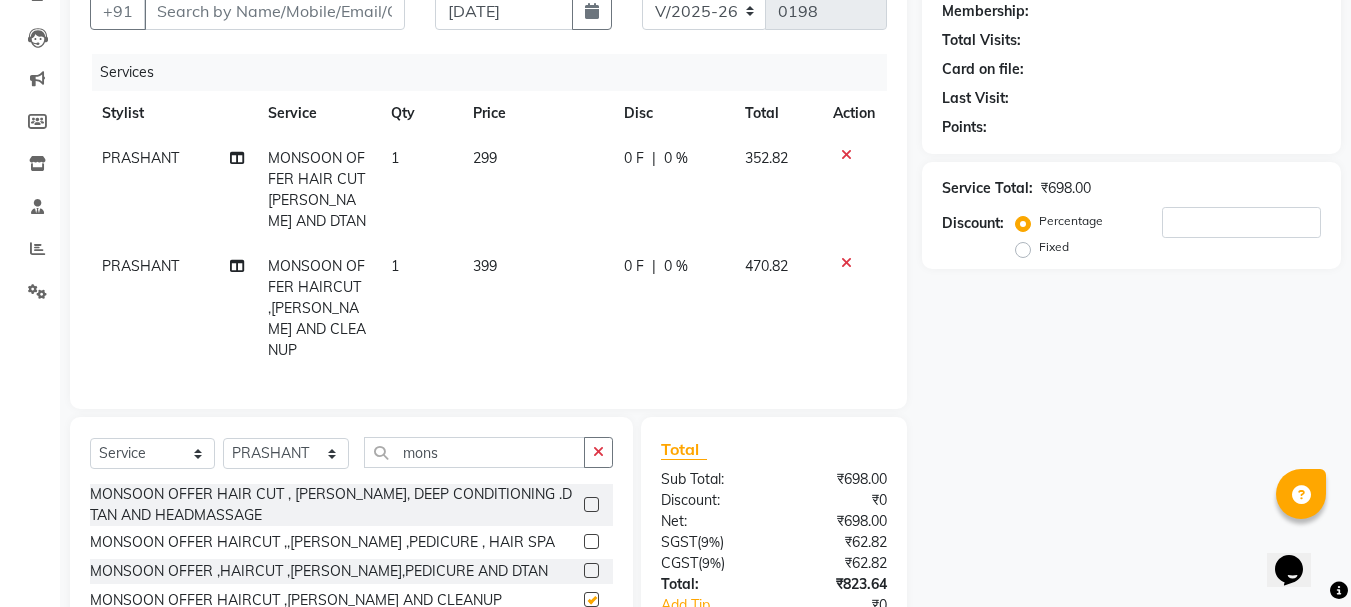 checkbox on "false" 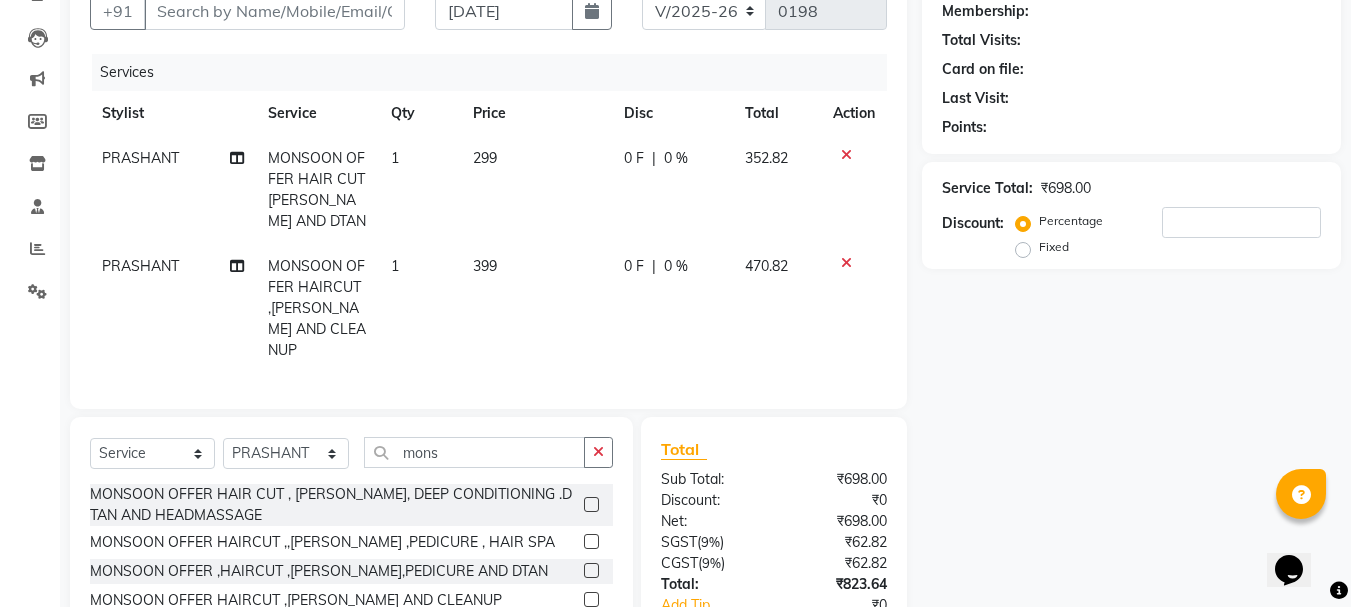 click 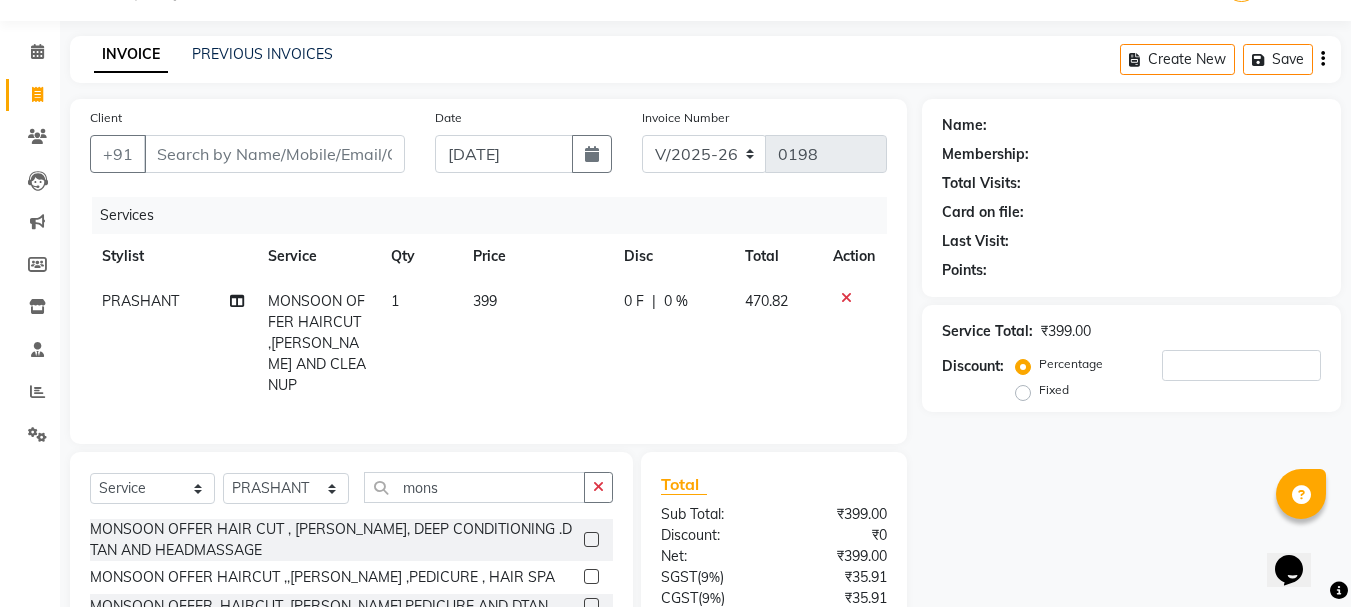 scroll, scrollTop: 0, scrollLeft: 0, axis: both 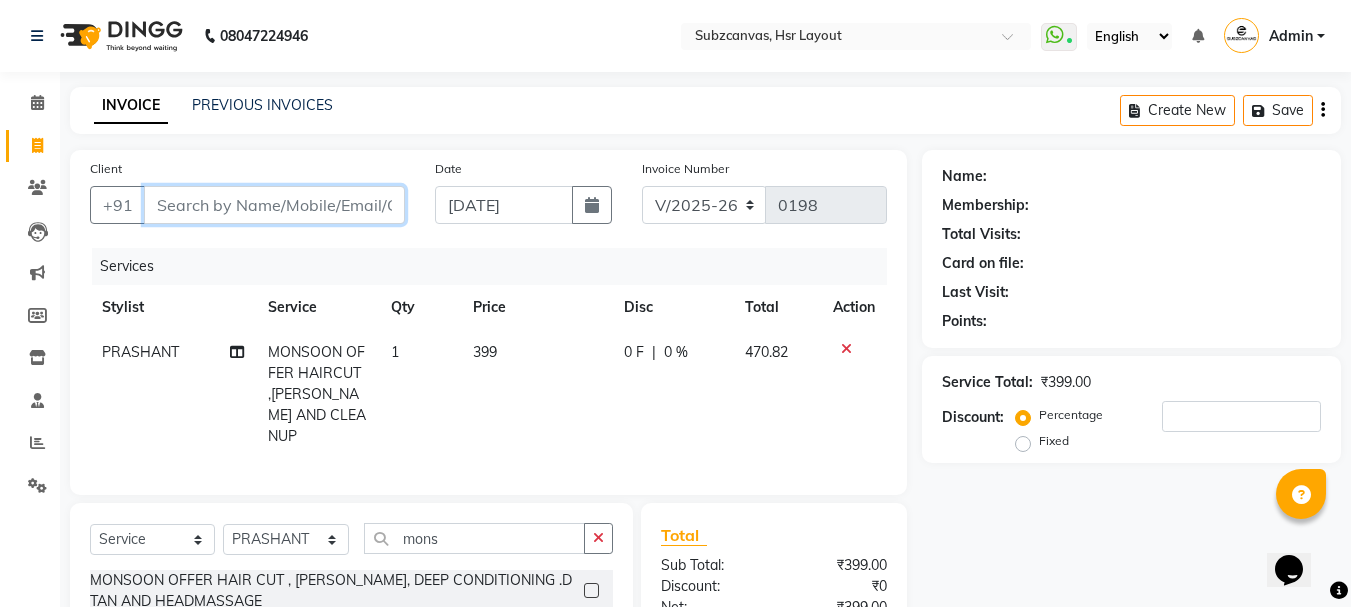 click on "Client" at bounding box center (274, 205) 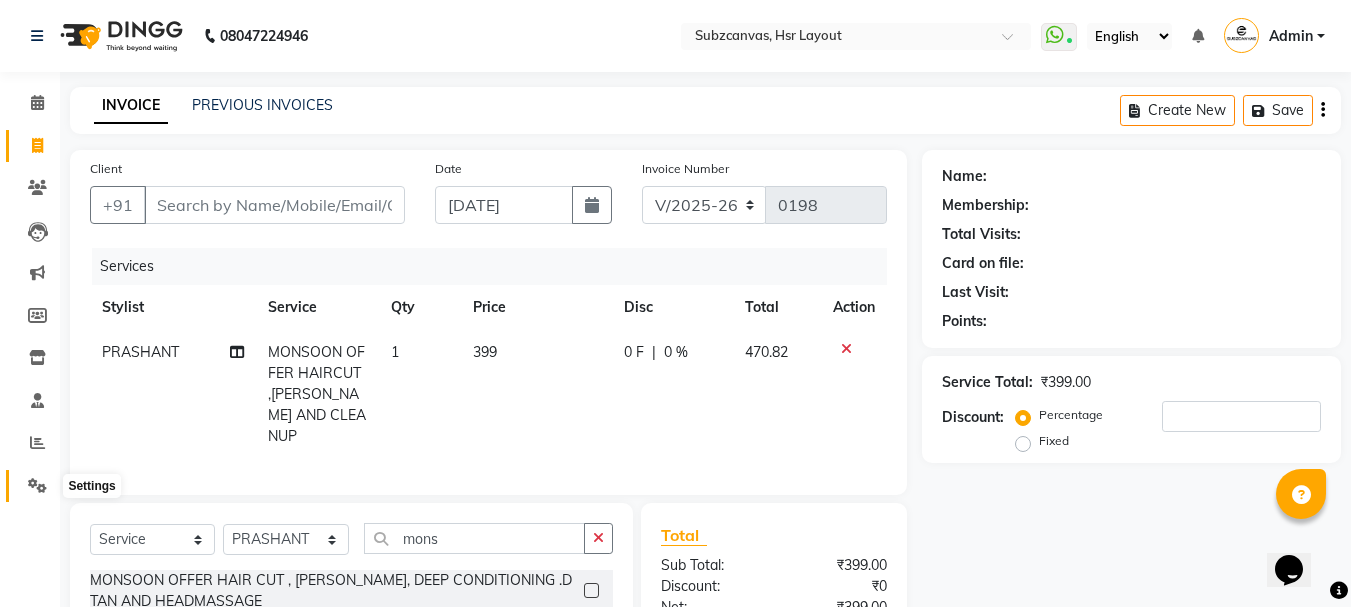click 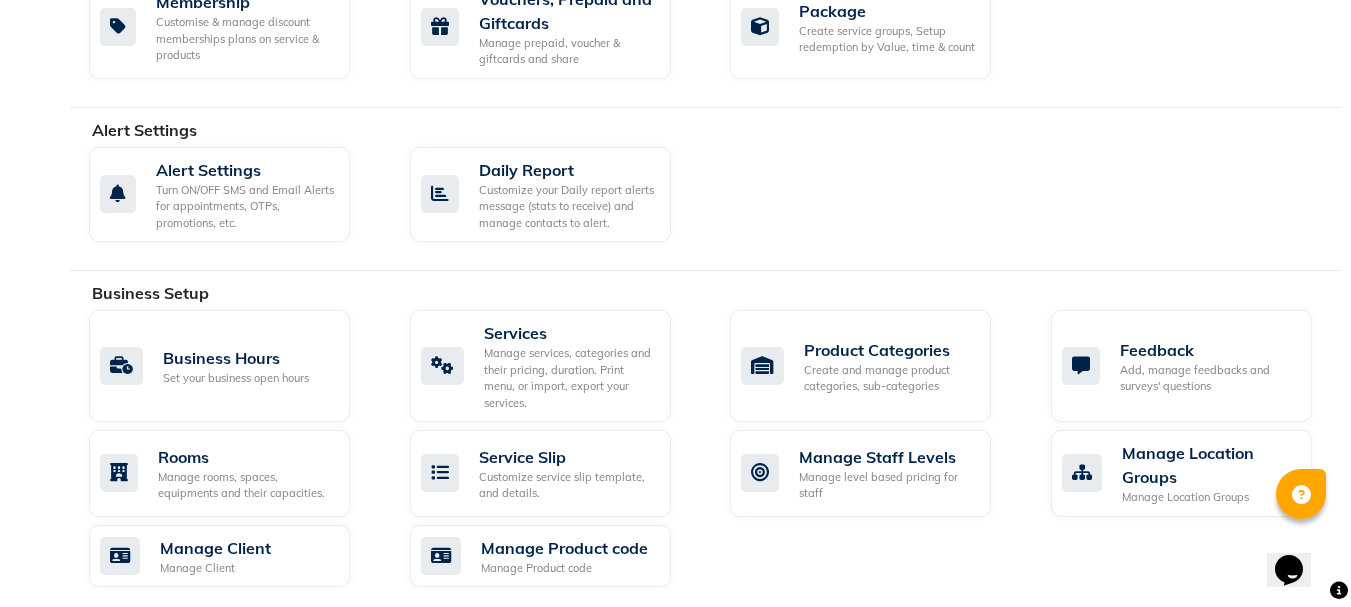scroll, scrollTop: 520, scrollLeft: 0, axis: vertical 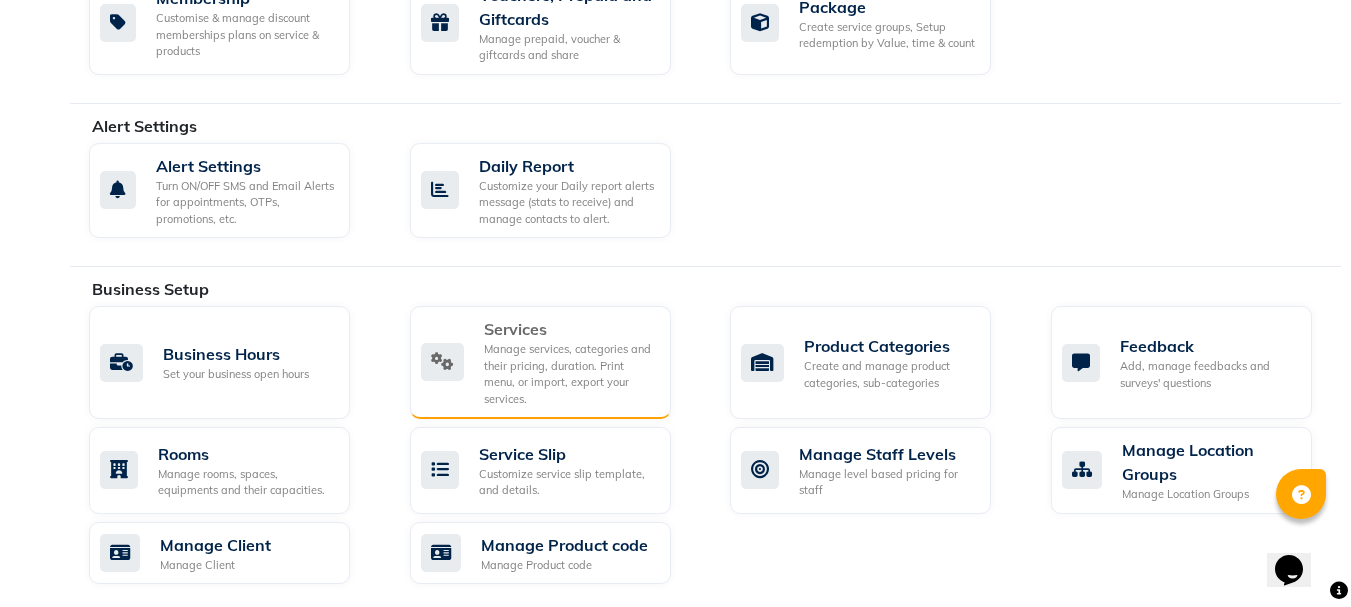 click on "Manage services, categories and their pricing, duration. Print menu, or import, export your services." 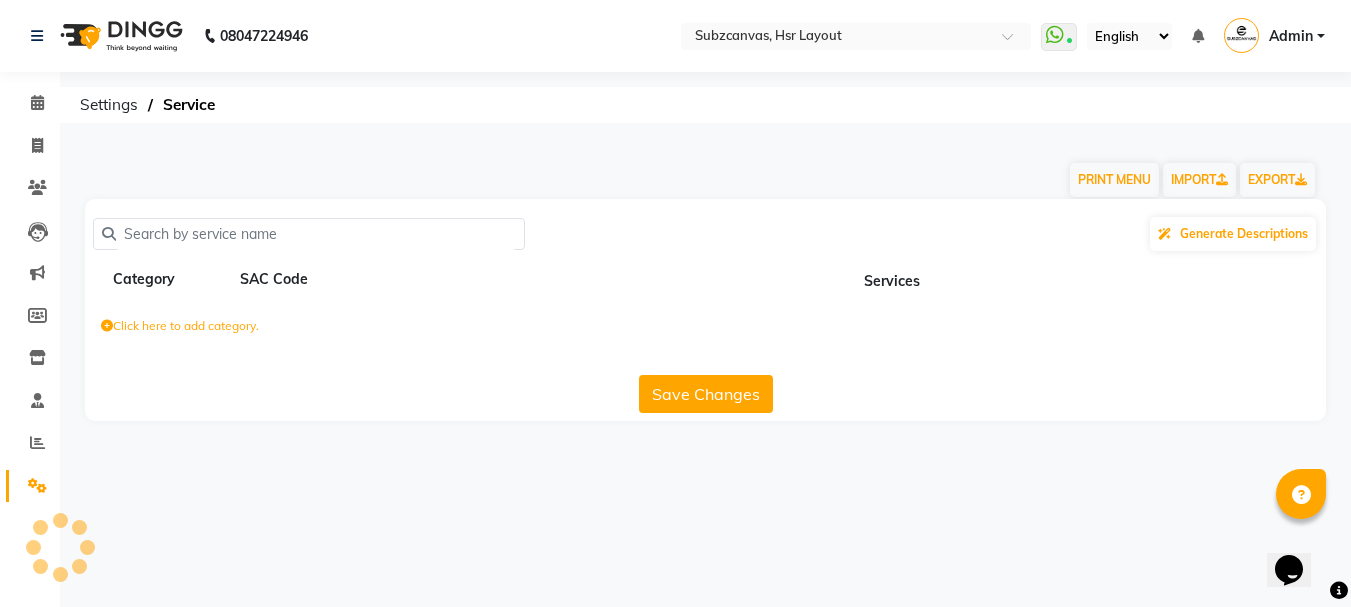 scroll, scrollTop: 0, scrollLeft: 0, axis: both 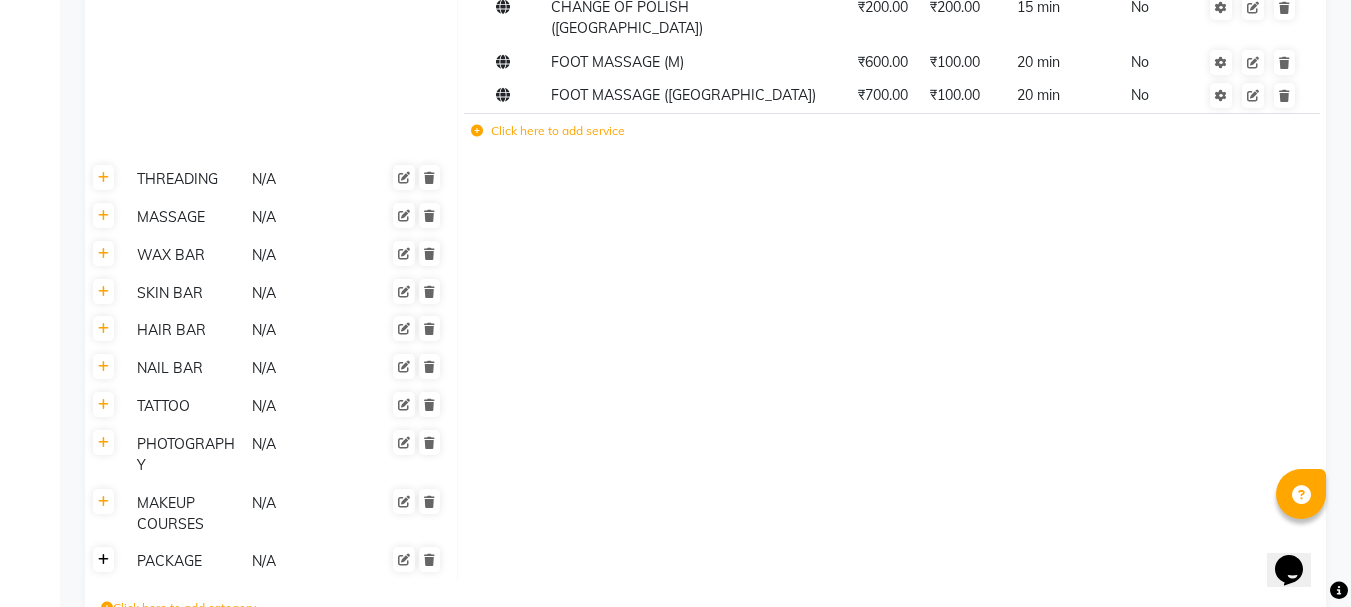 click 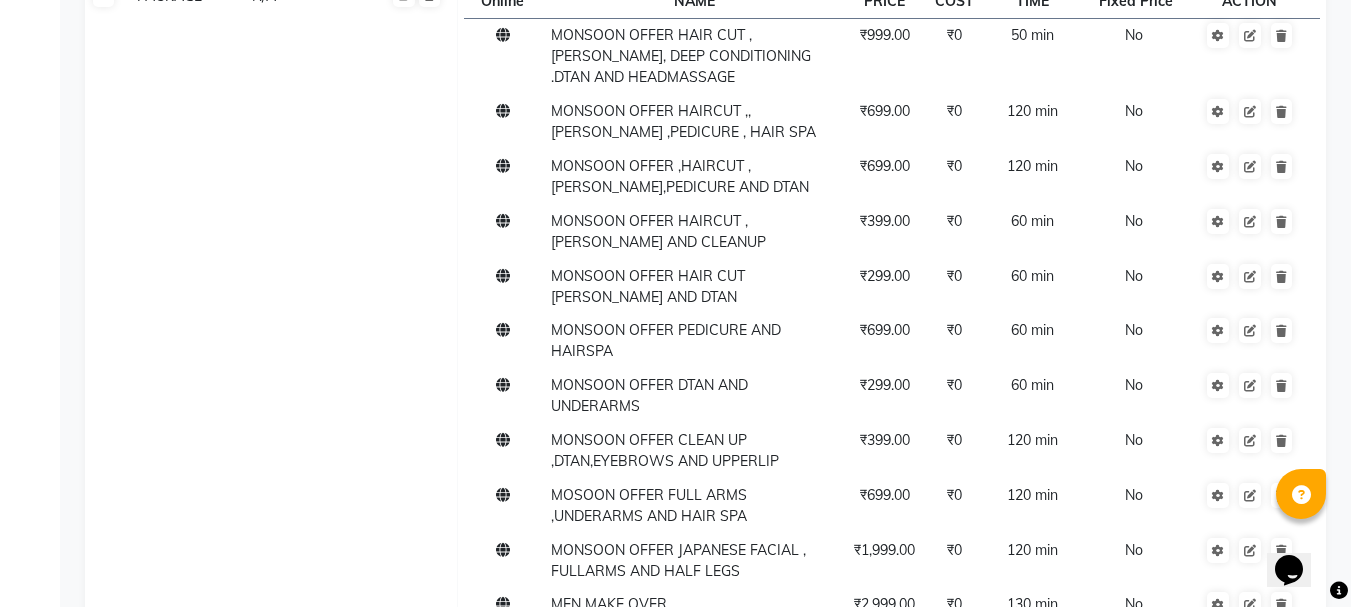 scroll, scrollTop: 1818, scrollLeft: 0, axis: vertical 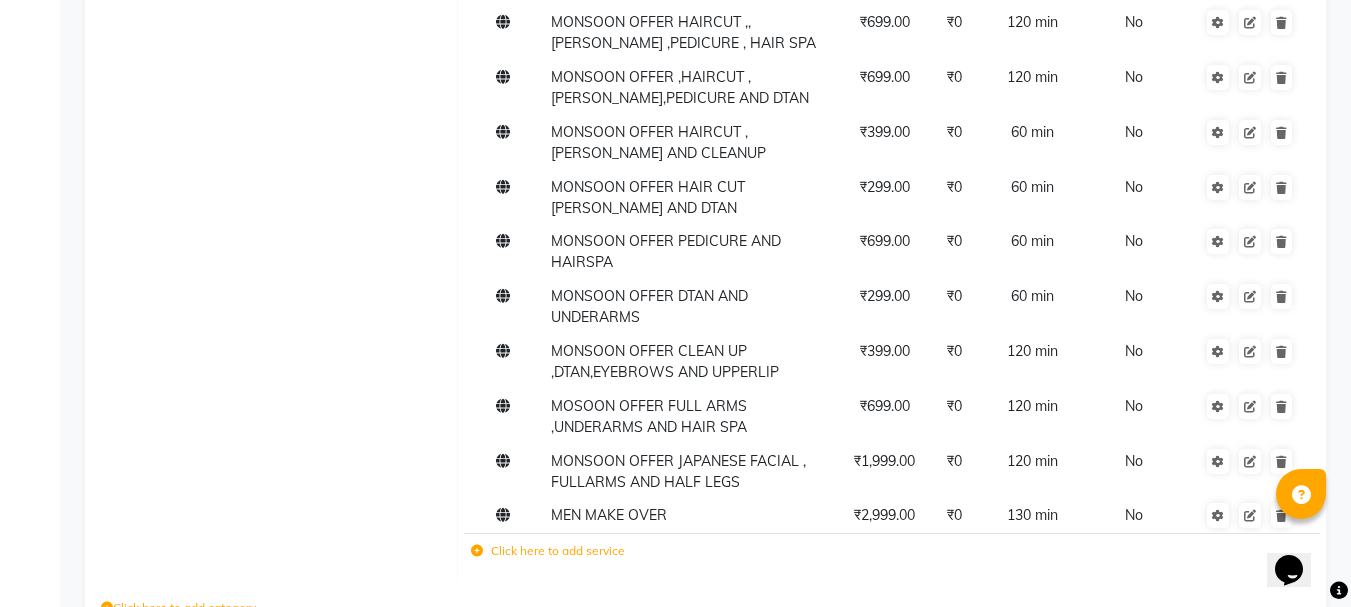 click on "Click here to add service" 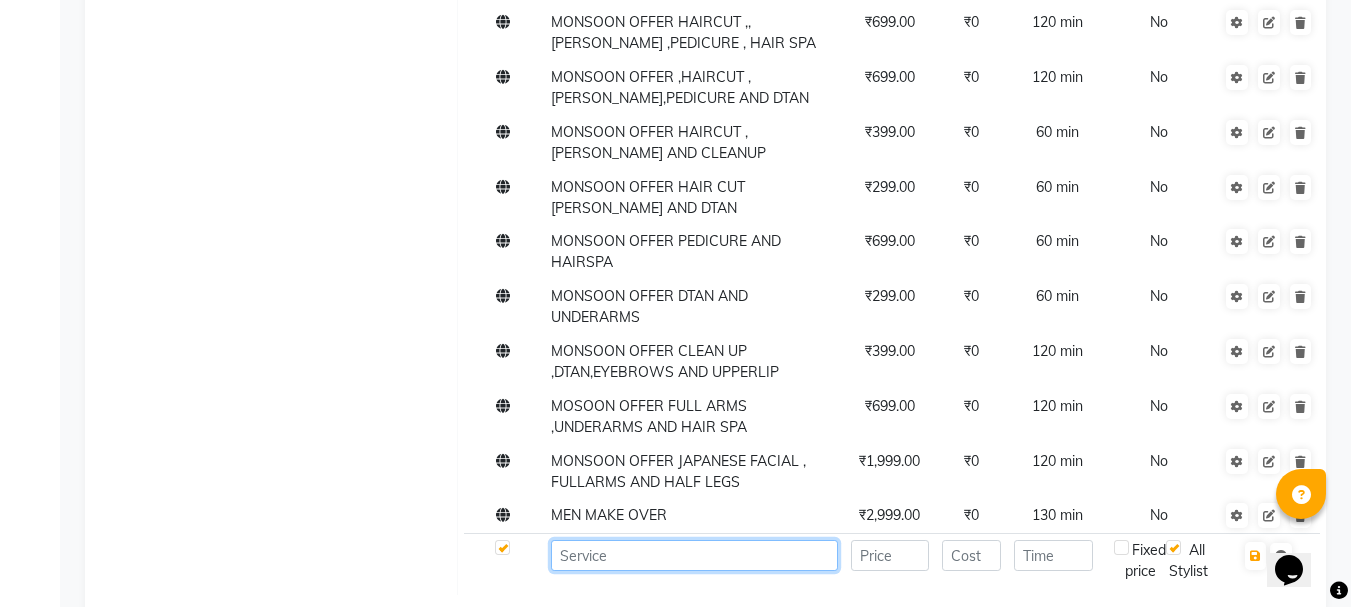 click 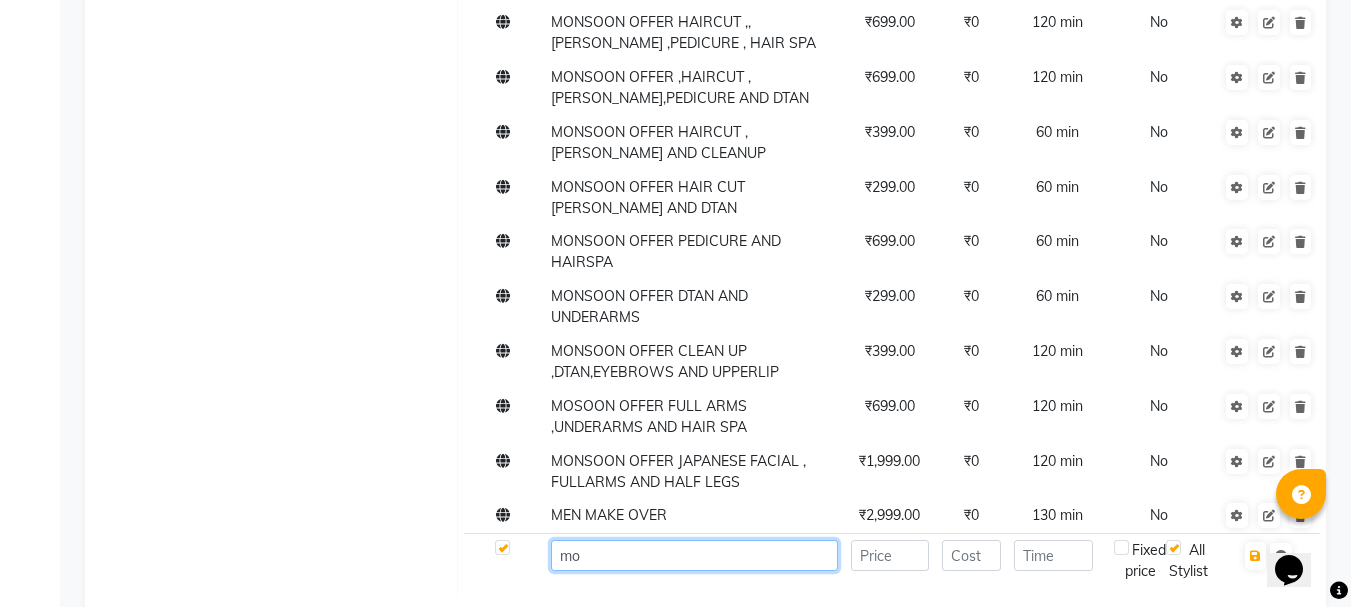type on "m" 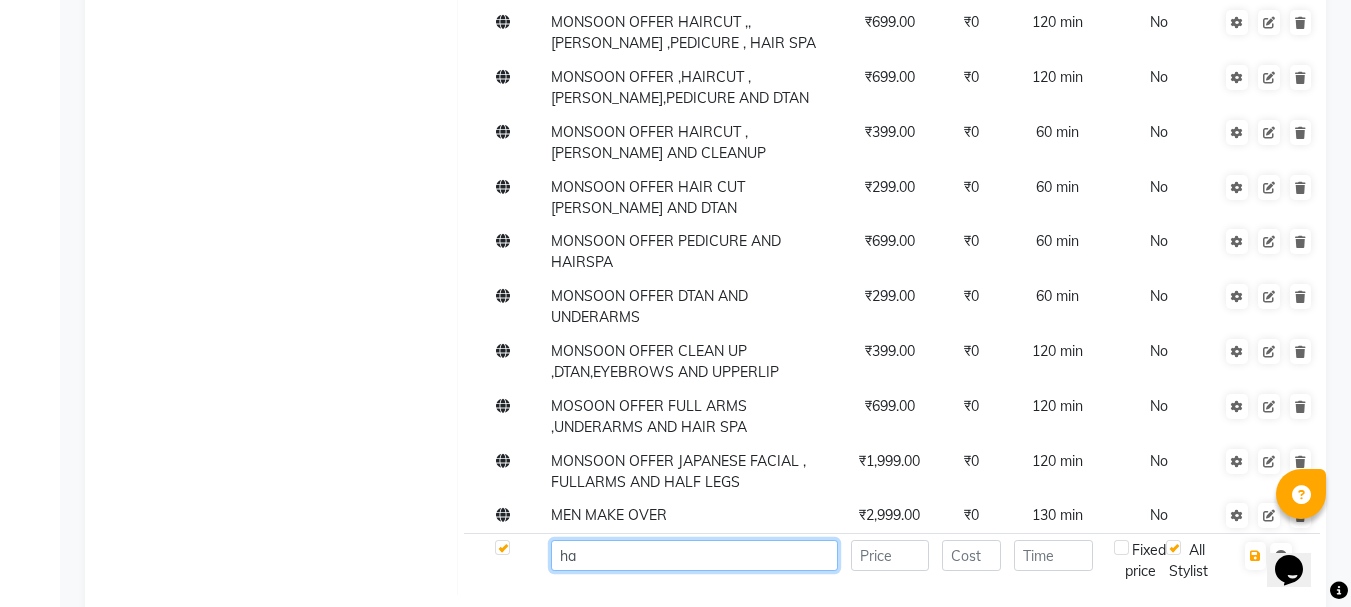 type on "h" 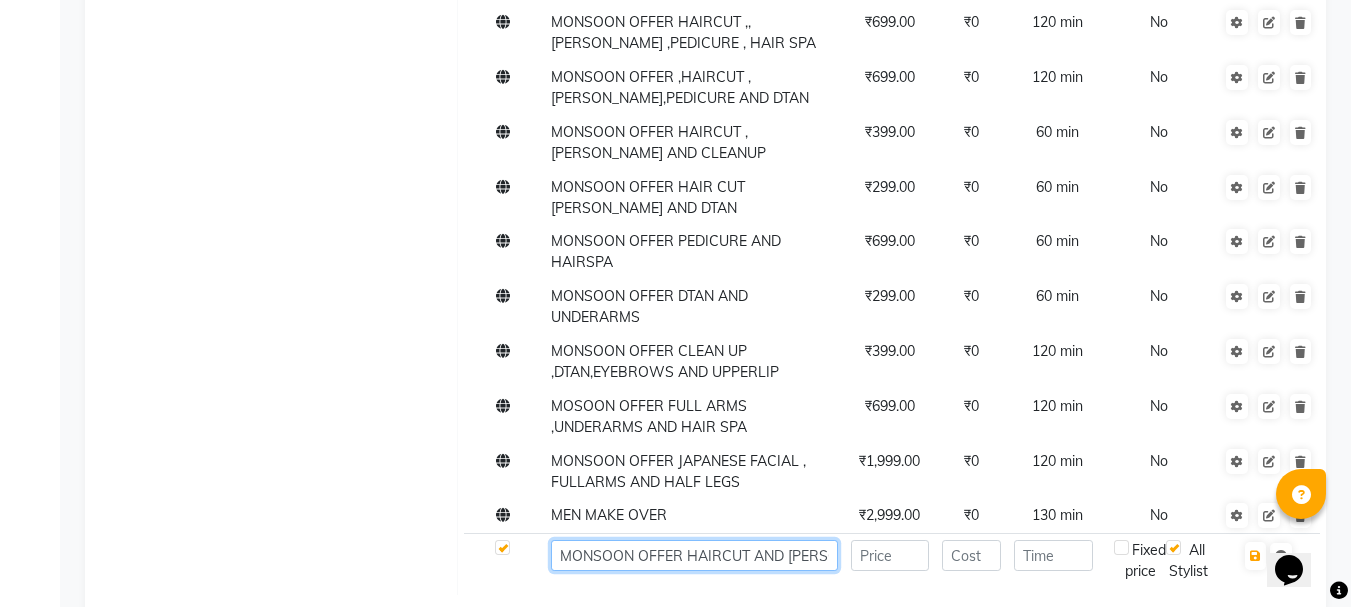 scroll, scrollTop: 0, scrollLeft: 9, axis: horizontal 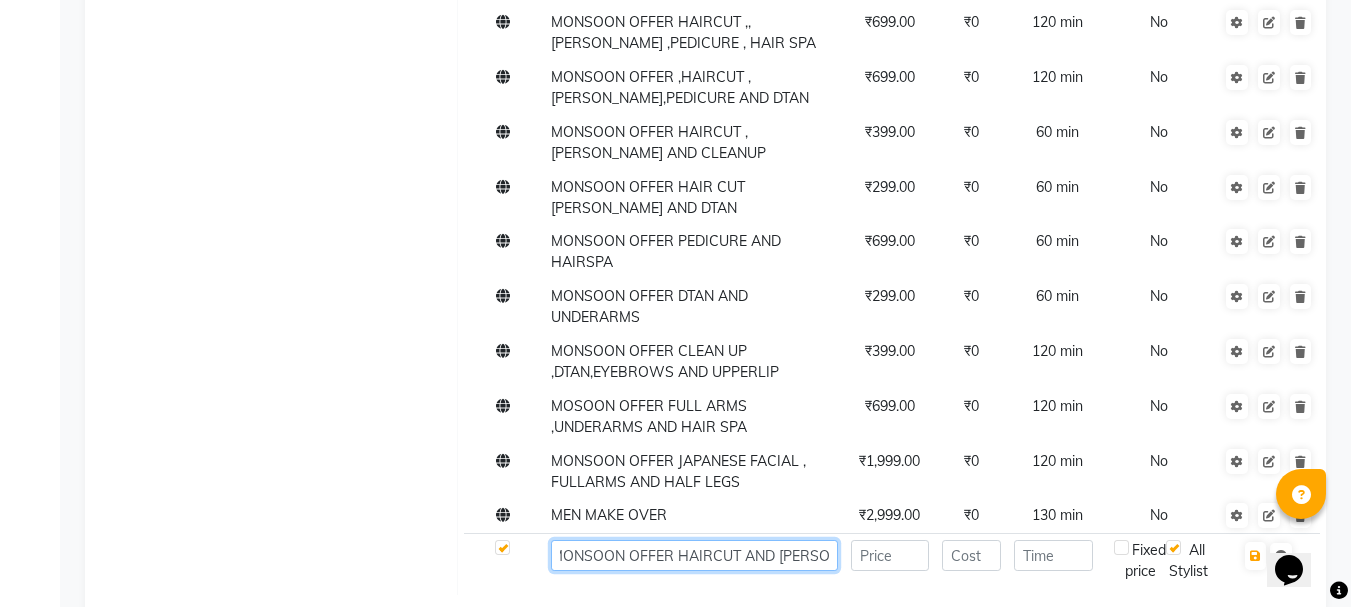 type on "MONSOON OFFER HAIRCUT AND [PERSON_NAME]" 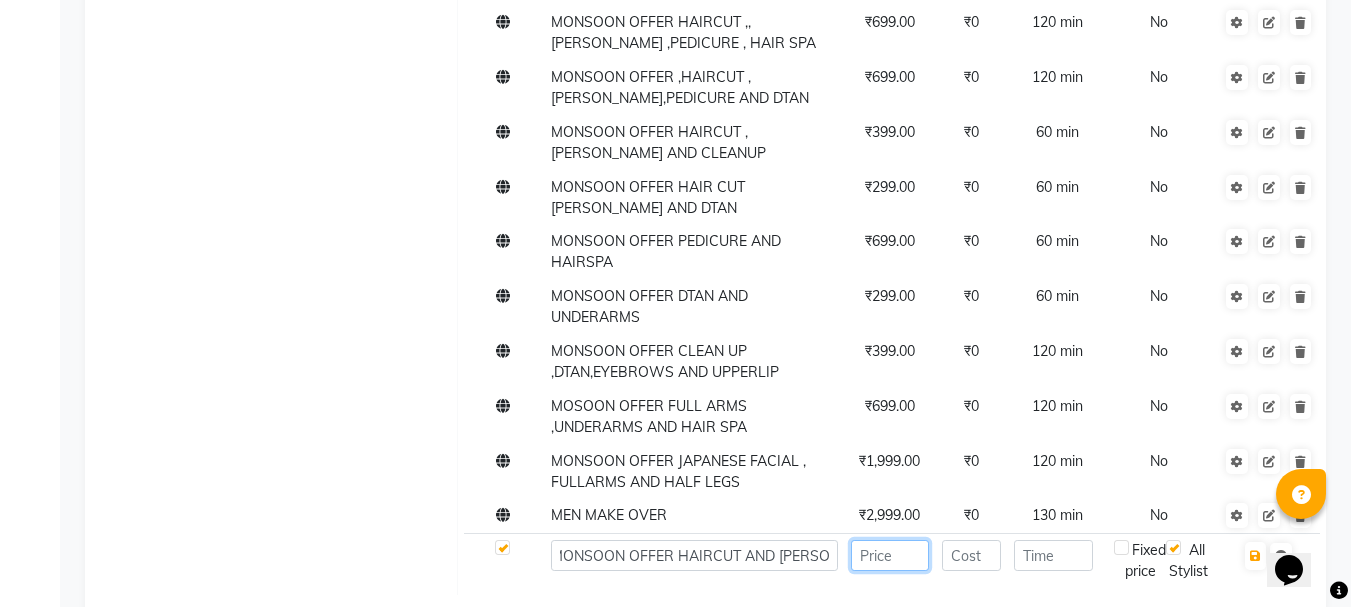 scroll, scrollTop: 0, scrollLeft: 0, axis: both 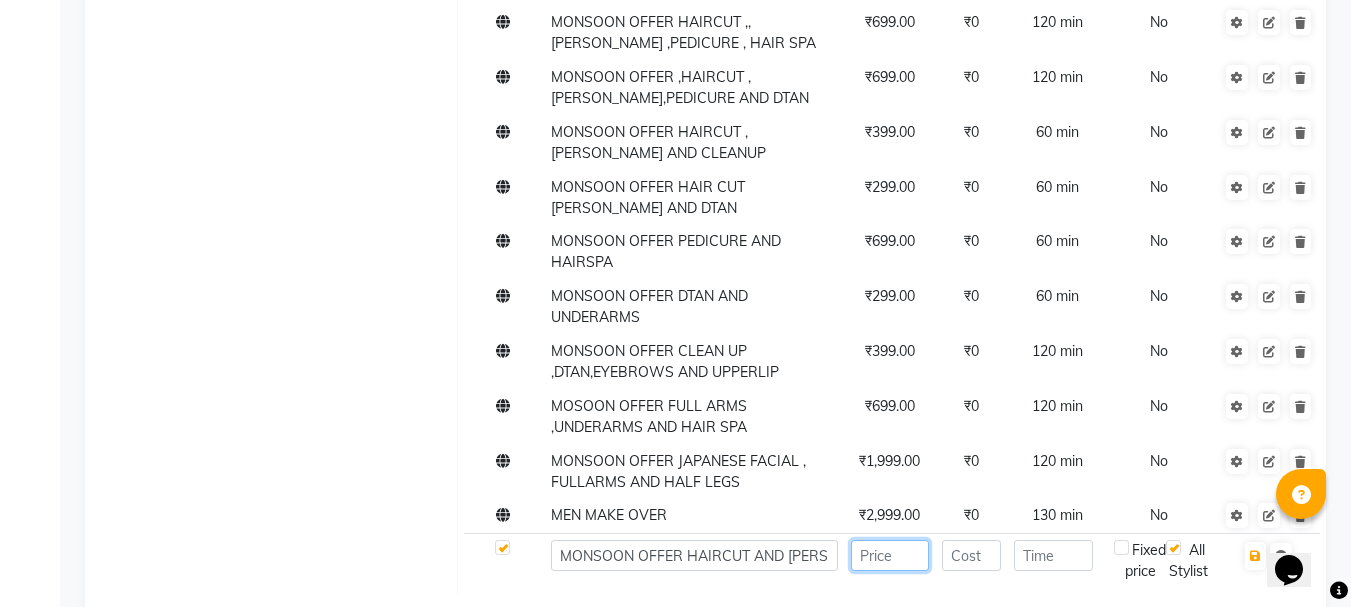 click 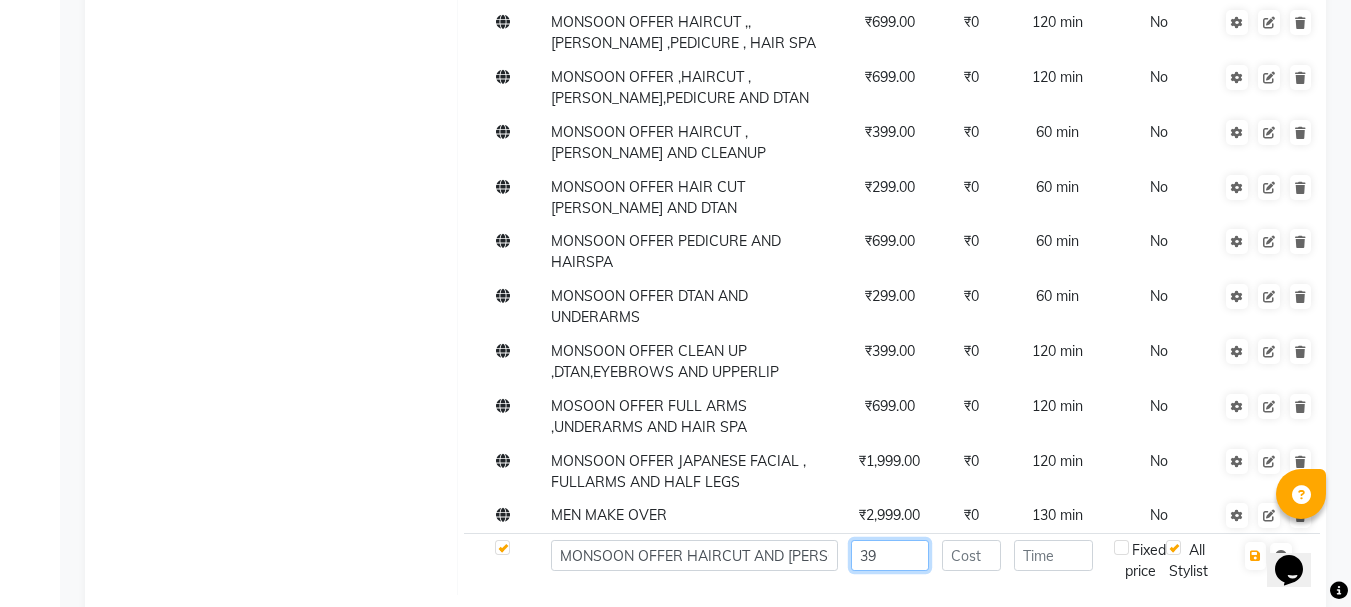 type on "3" 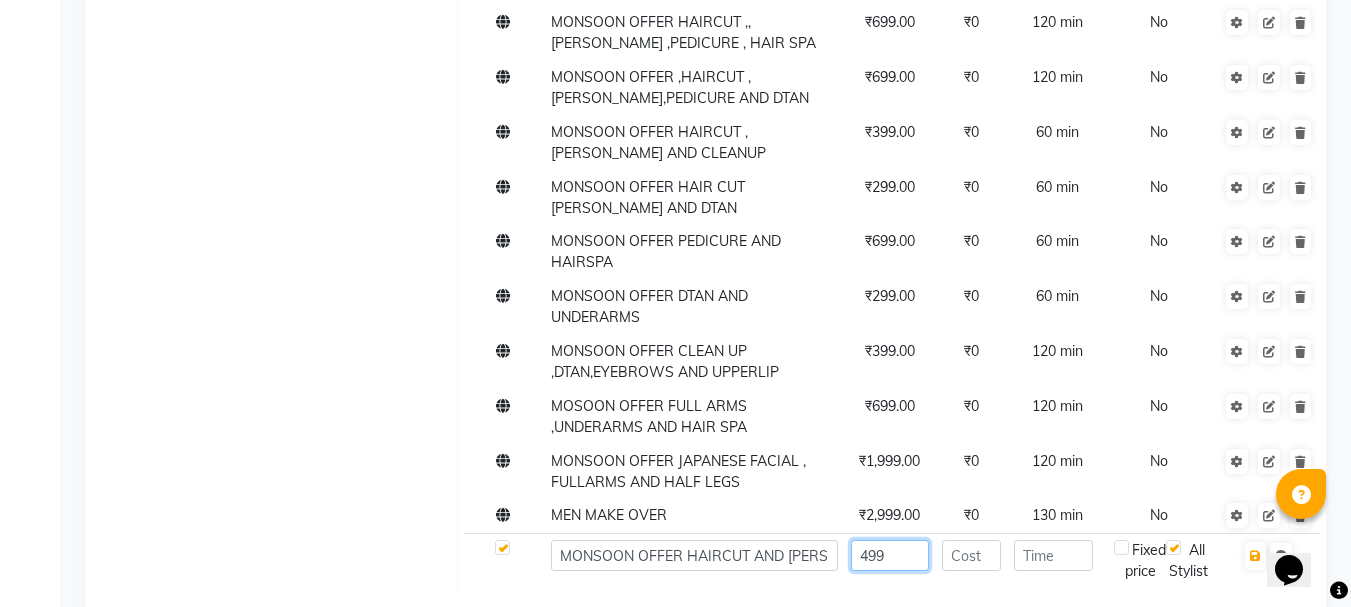 type on "499" 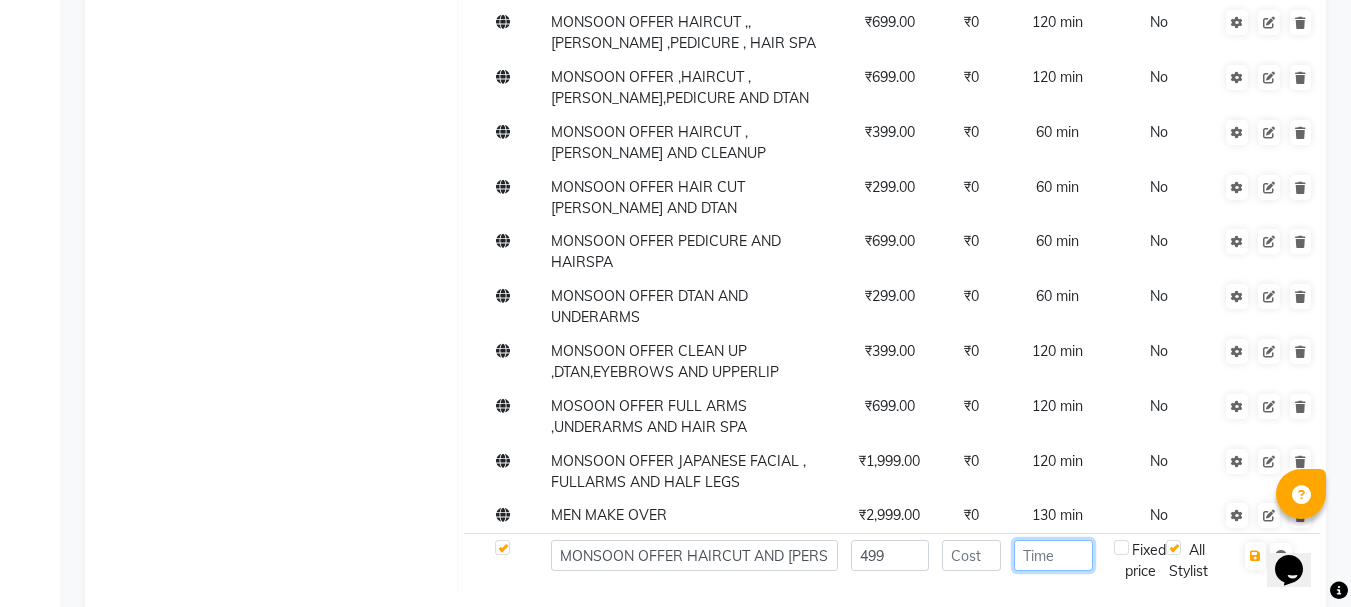 click 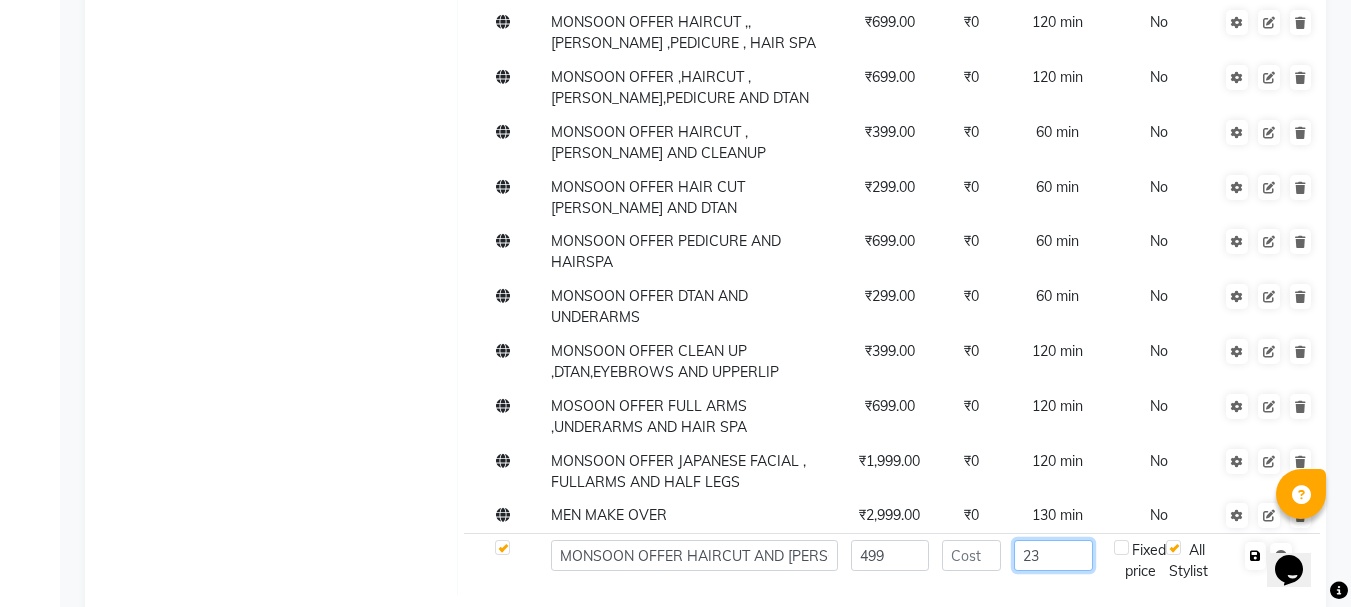 type on "23" 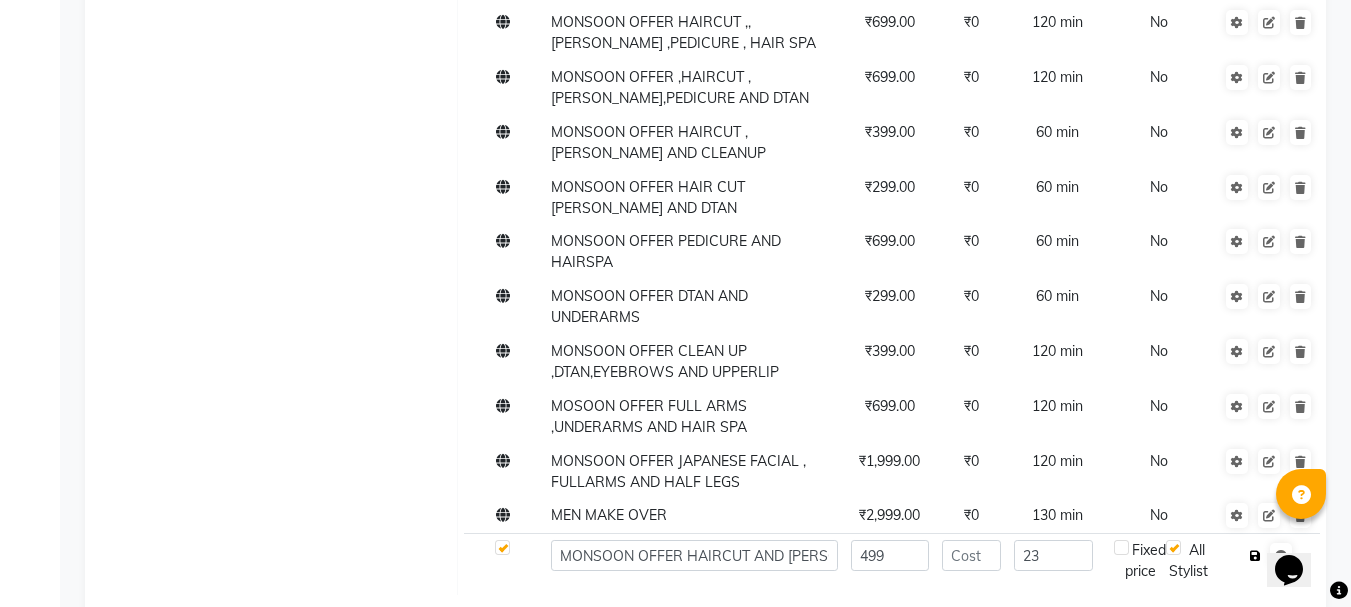 click at bounding box center [1255, 556] 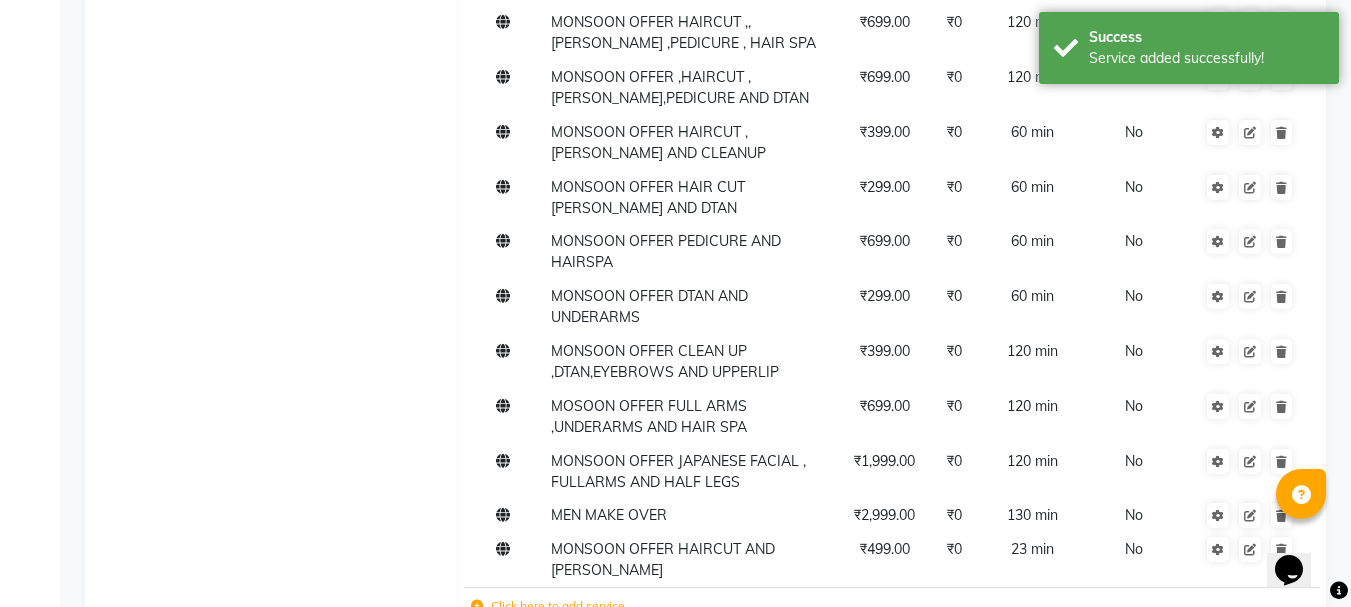 click on "Save Changes" 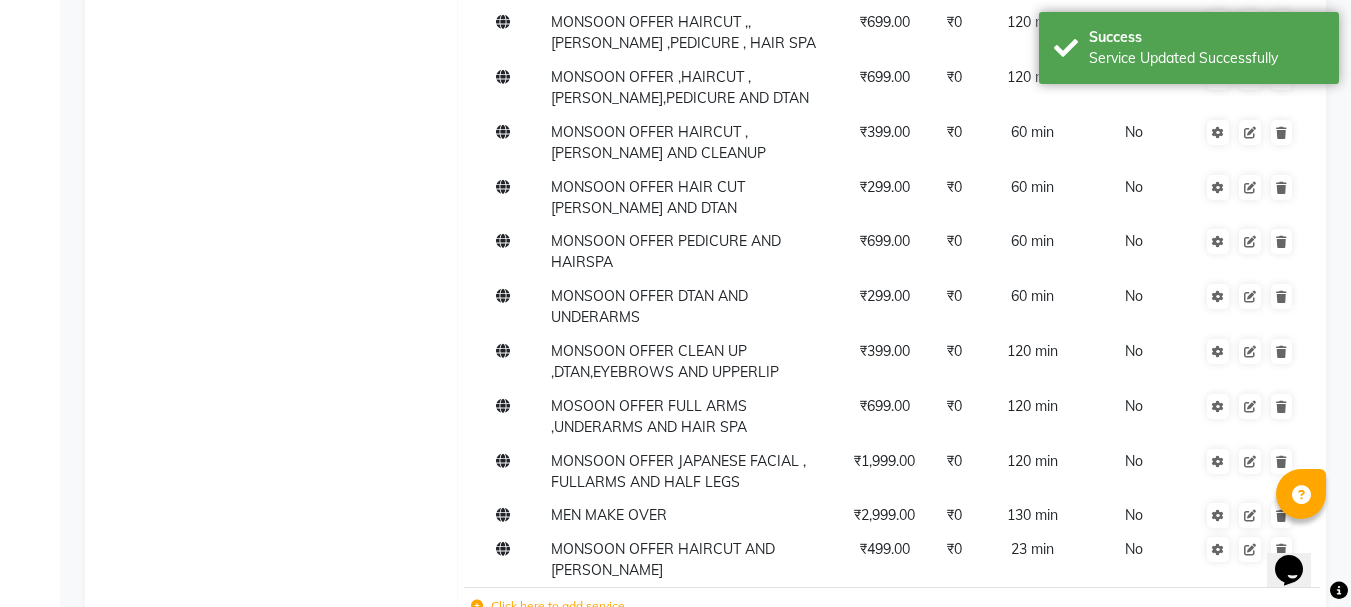 type 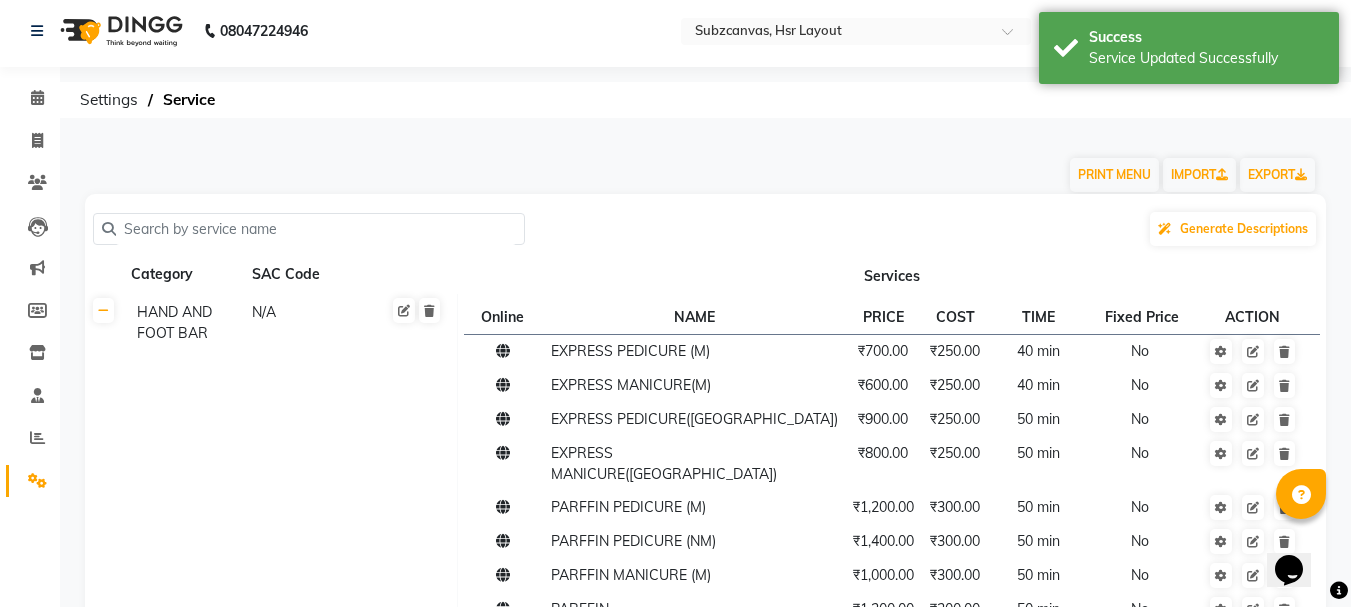 scroll, scrollTop: 0, scrollLeft: 0, axis: both 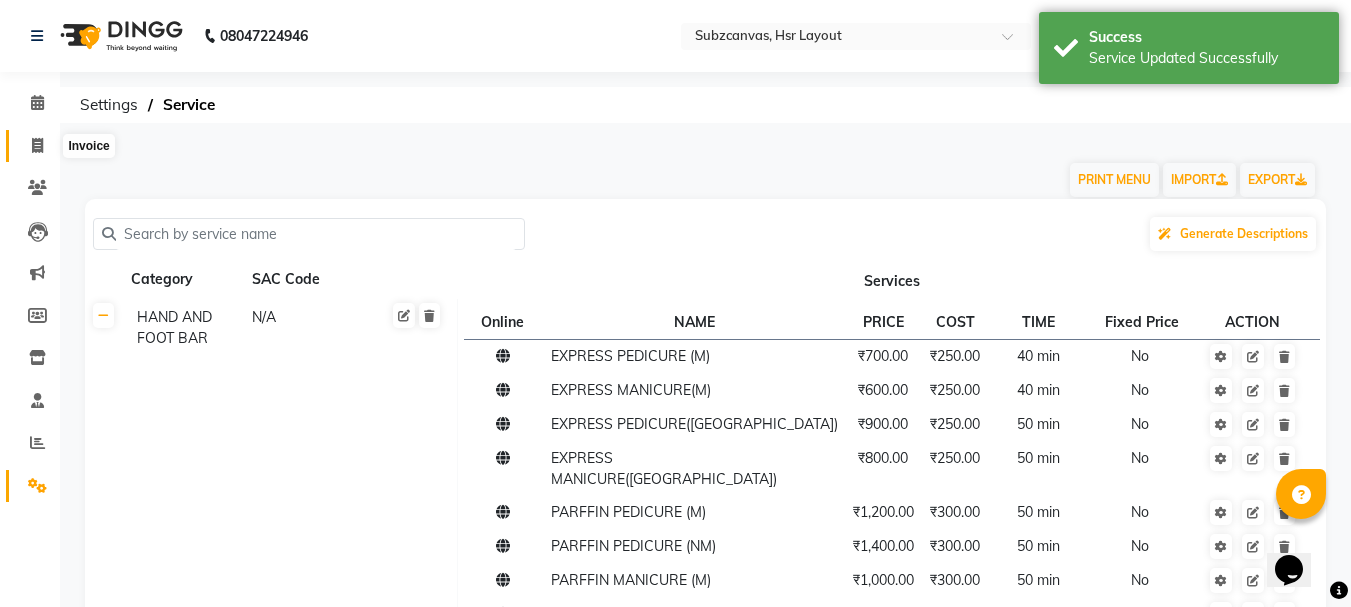 click 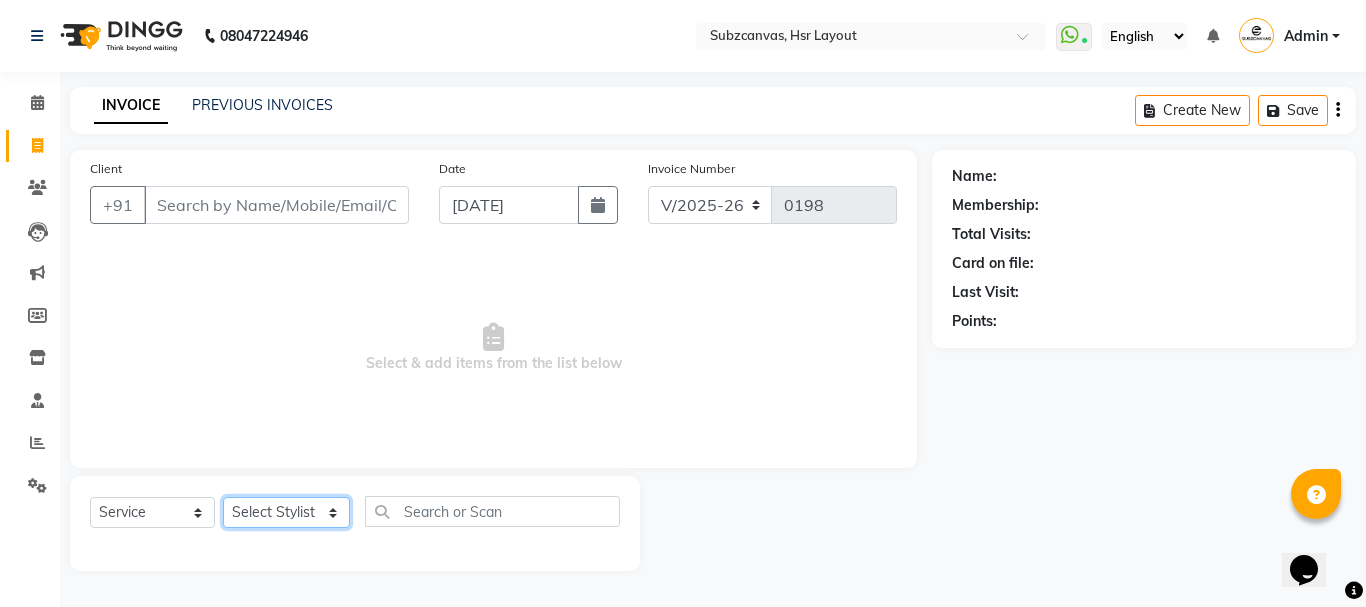 click on "Select Stylist [PERSON_NAME] [PERSON_NAME] [PERSON_NAME] [PERSON_NAME] [PERSON_NAME] [PERSON_NAME] SUBZCANVAS VEENITH" 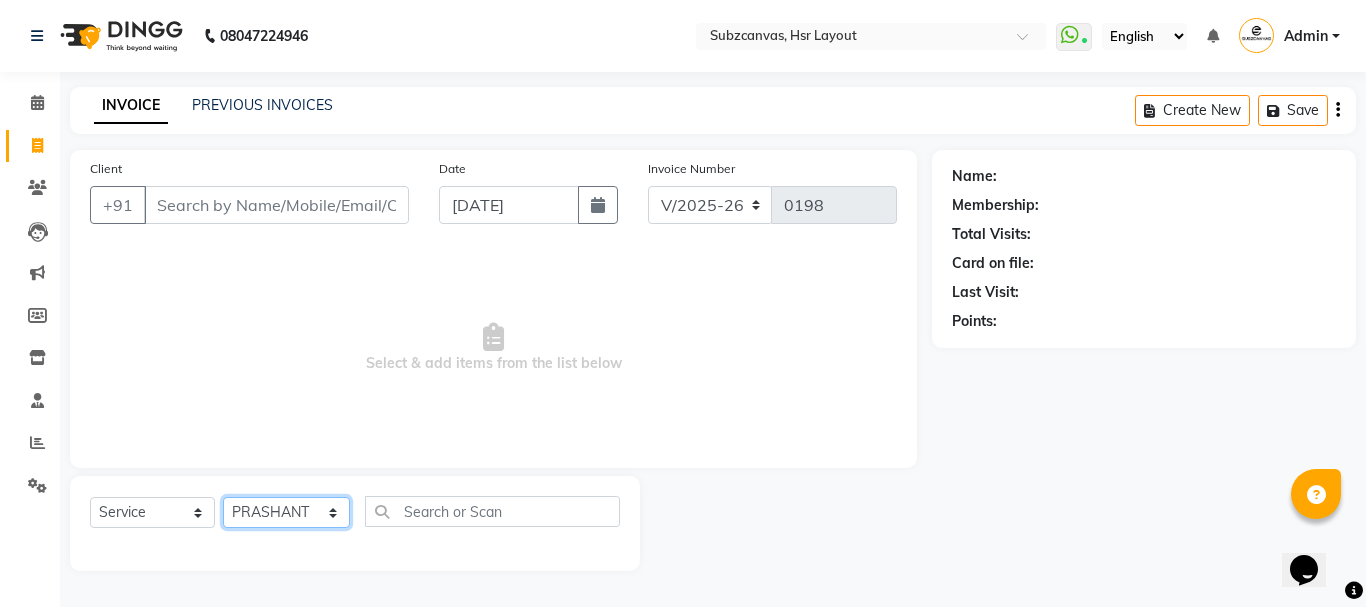 click on "Select Stylist [PERSON_NAME] [PERSON_NAME] [PERSON_NAME] [PERSON_NAME] [PERSON_NAME] [PERSON_NAME] SUBZCANVAS VEENITH" 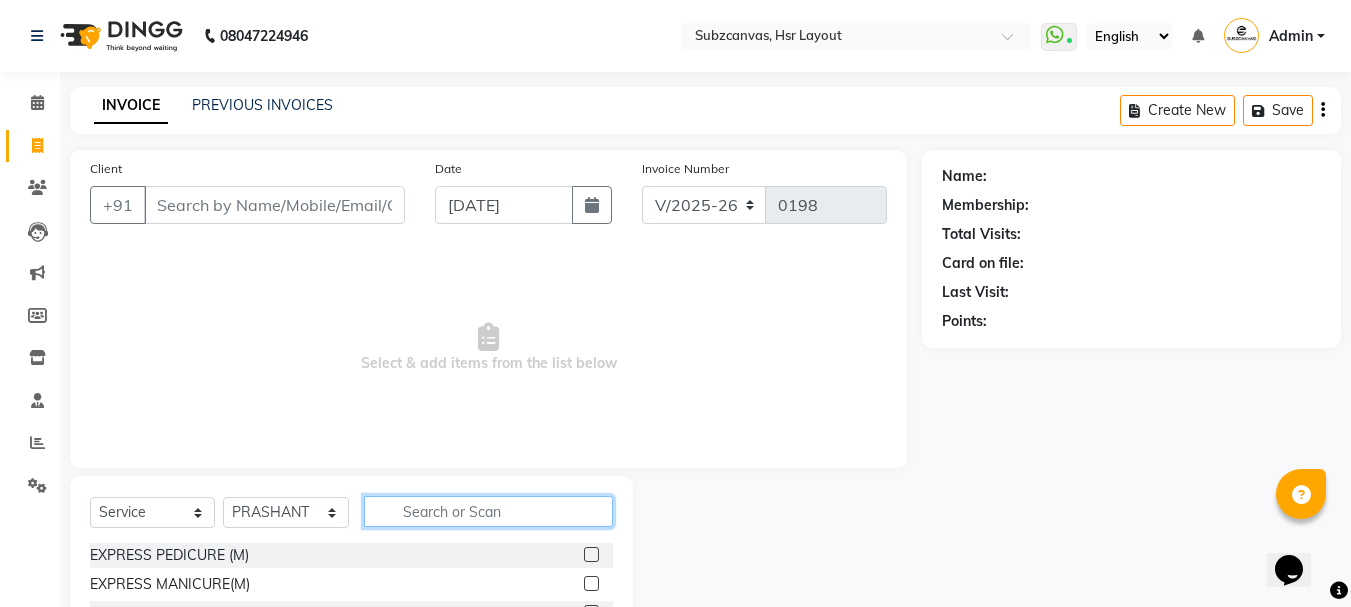 click 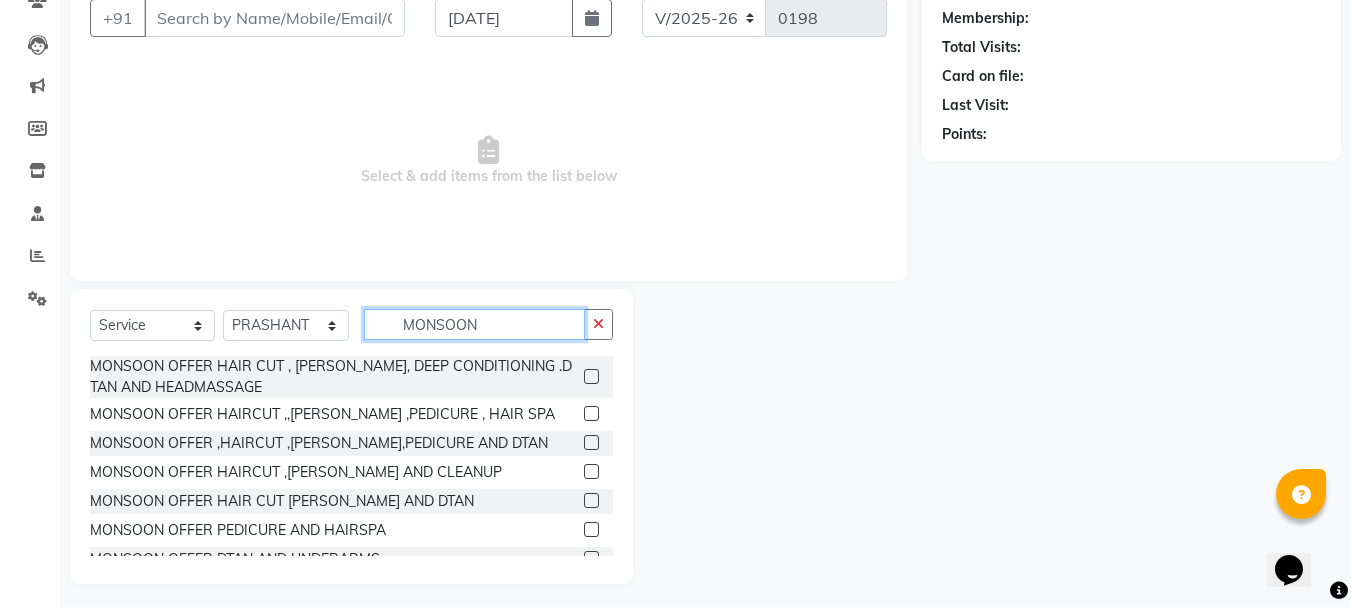 scroll, scrollTop: 194, scrollLeft: 0, axis: vertical 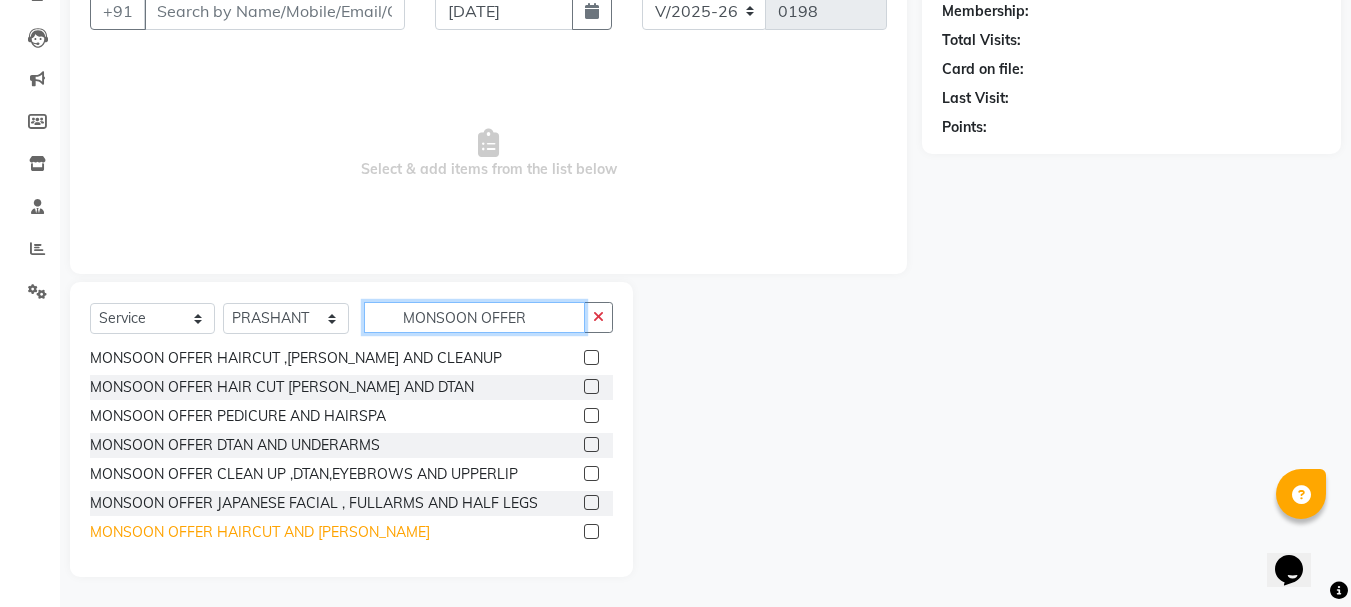 type on "MONSOON OFFER" 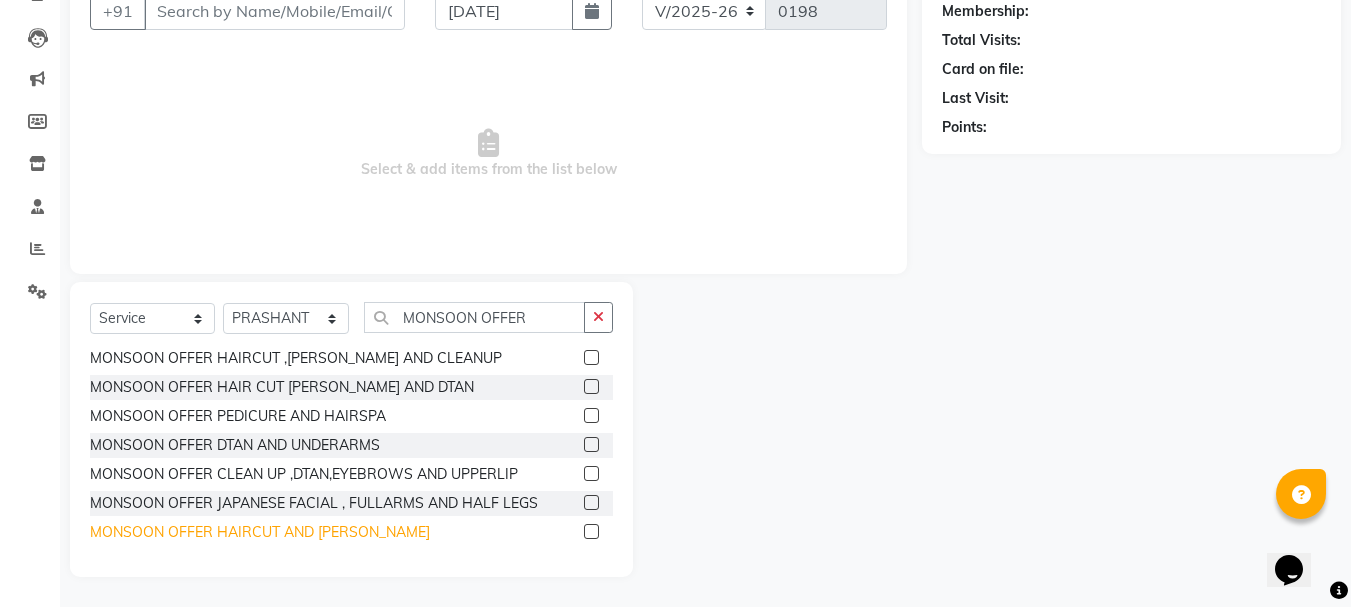 click on "MONSOON OFFER HAIRCUT AND [PERSON_NAME]" 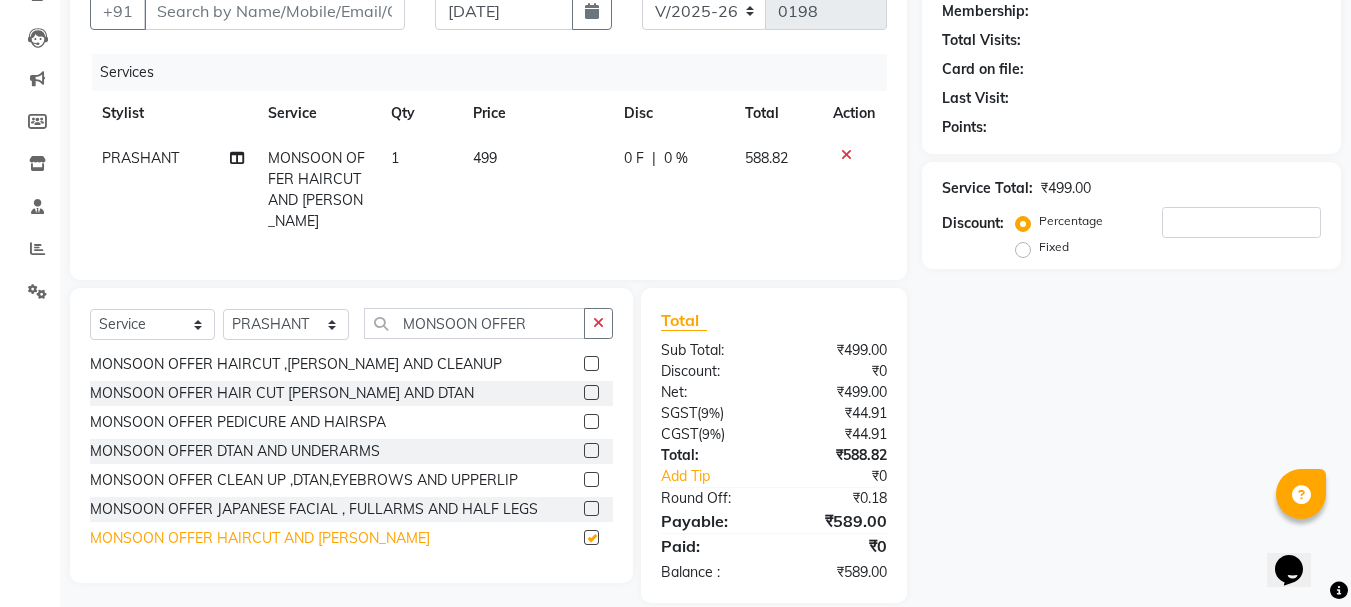 checkbox on "false" 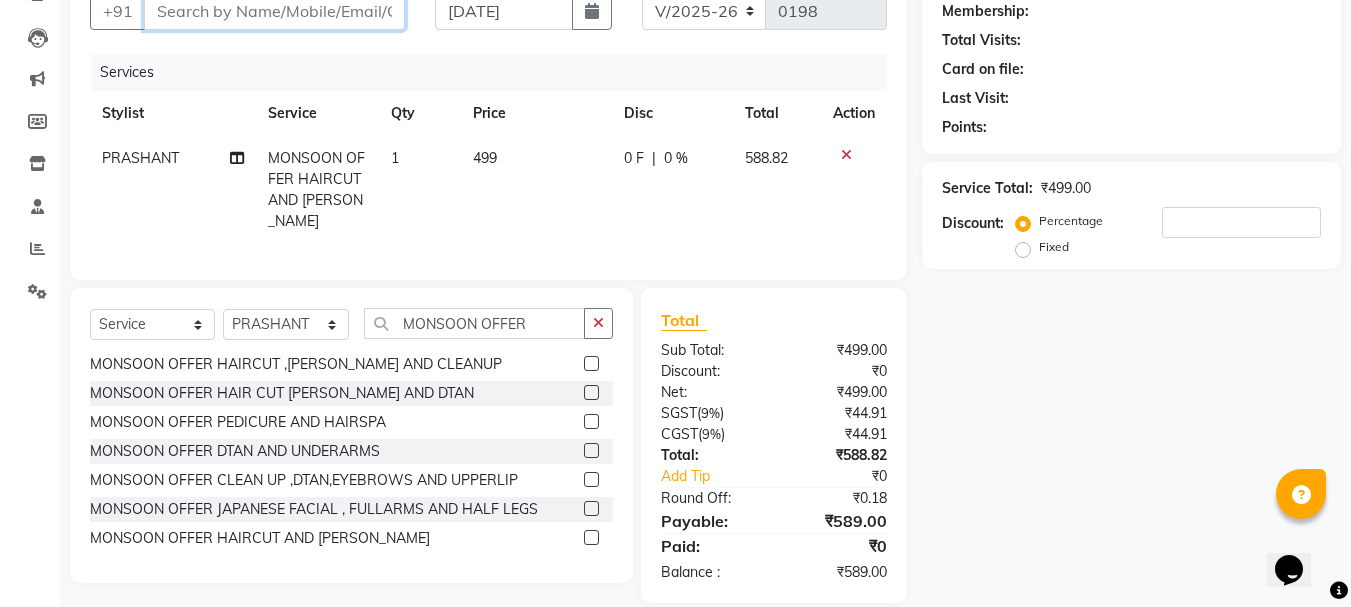 click on "Client" at bounding box center (274, 11) 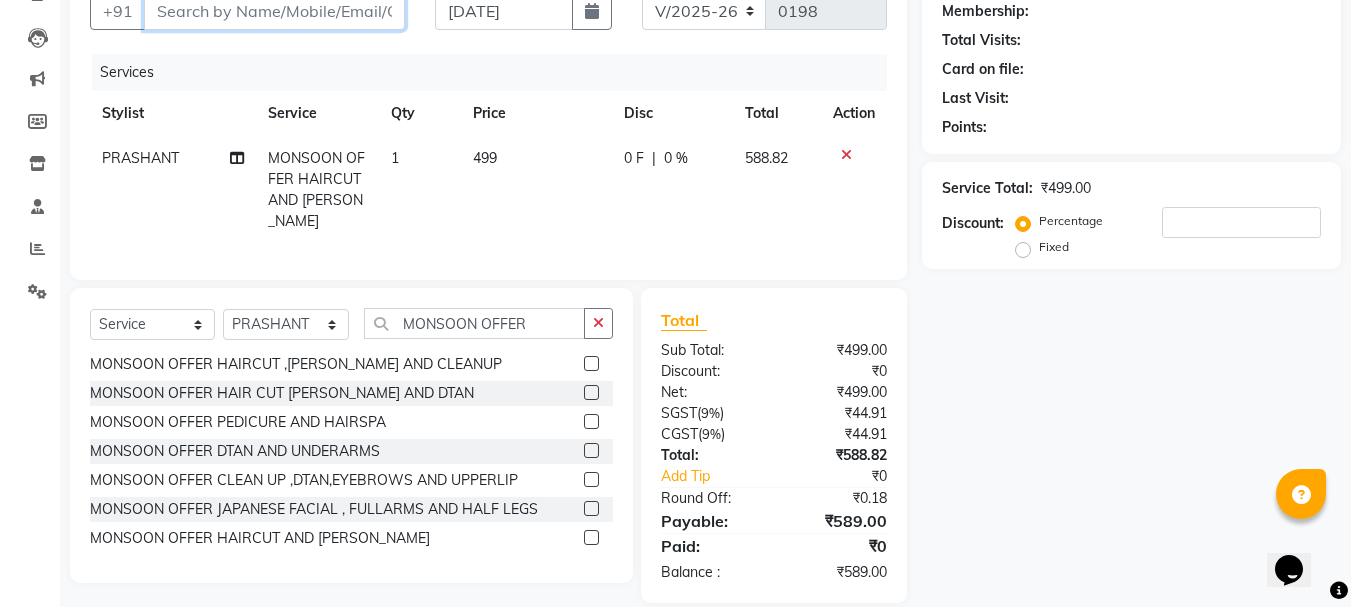 type on "A" 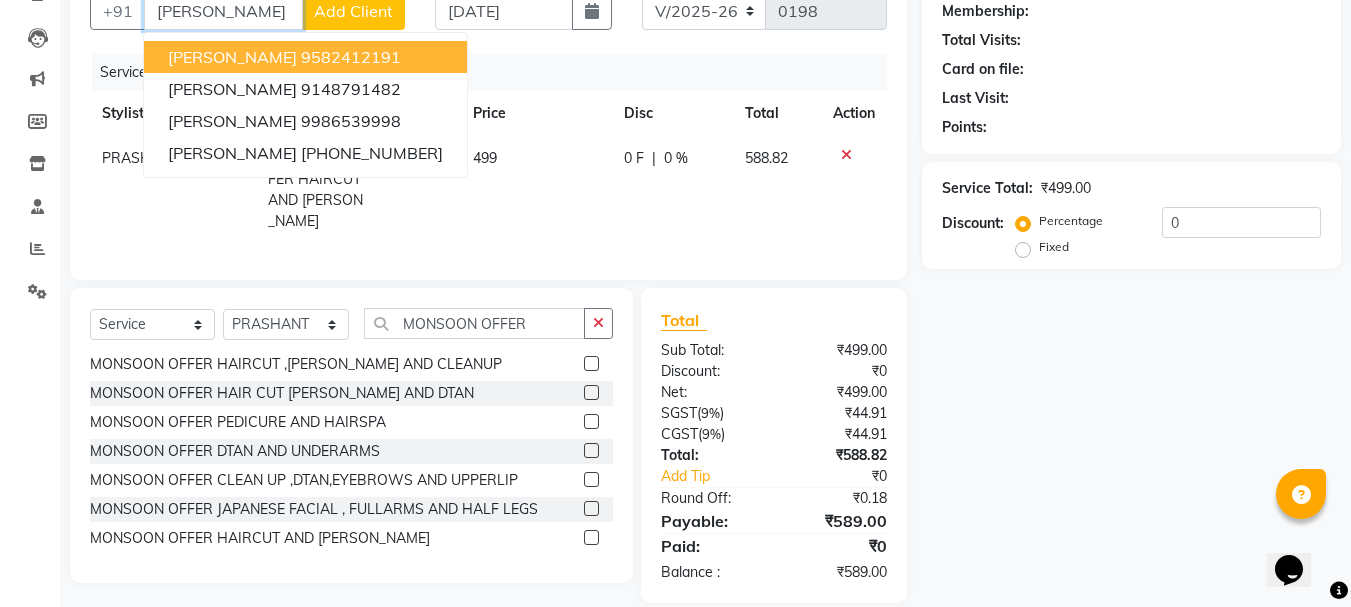 type on "[PERSON_NAME]" 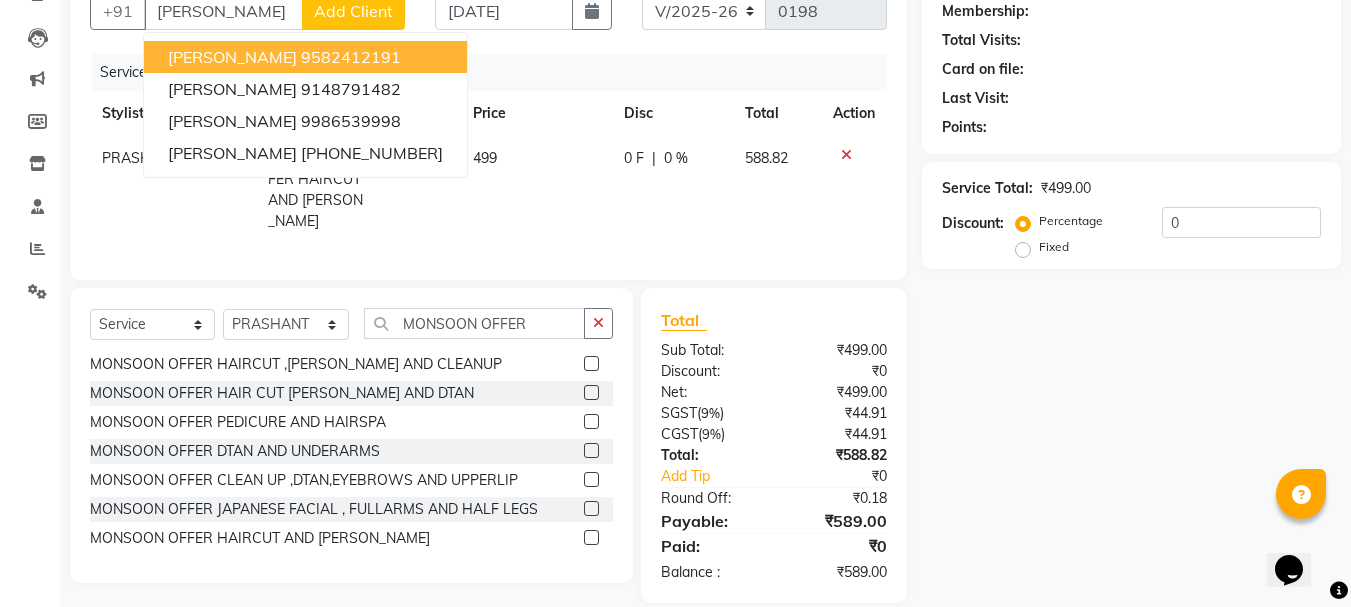 click on "Add Client" 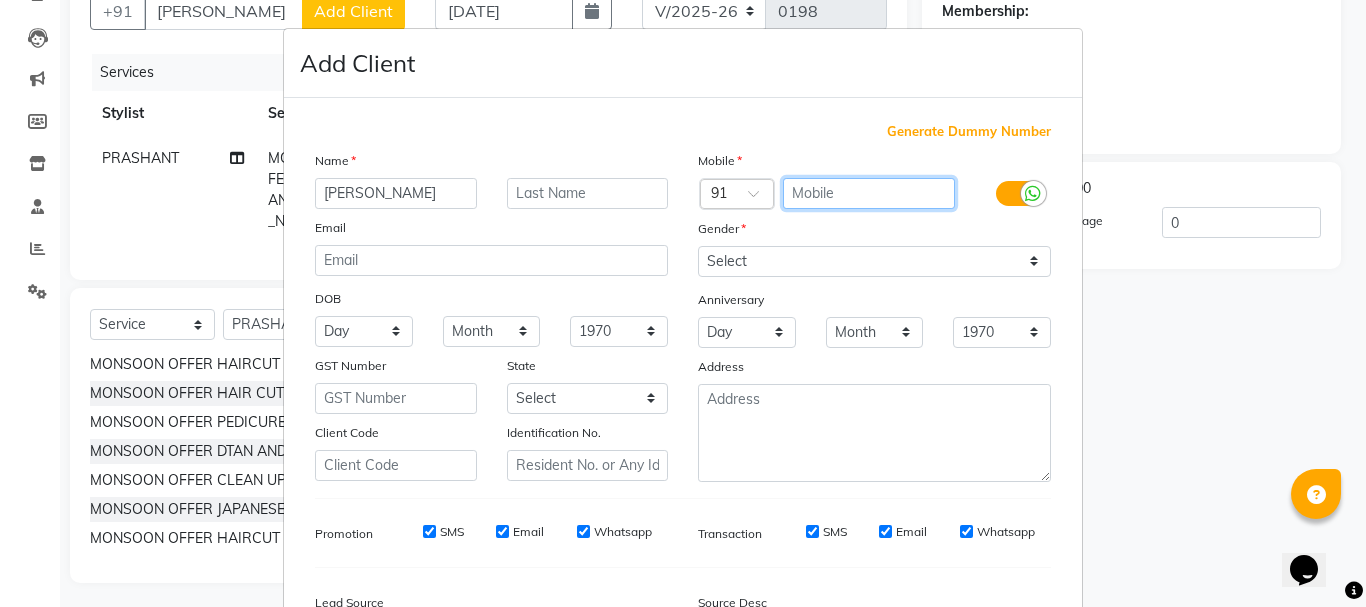 click at bounding box center [869, 193] 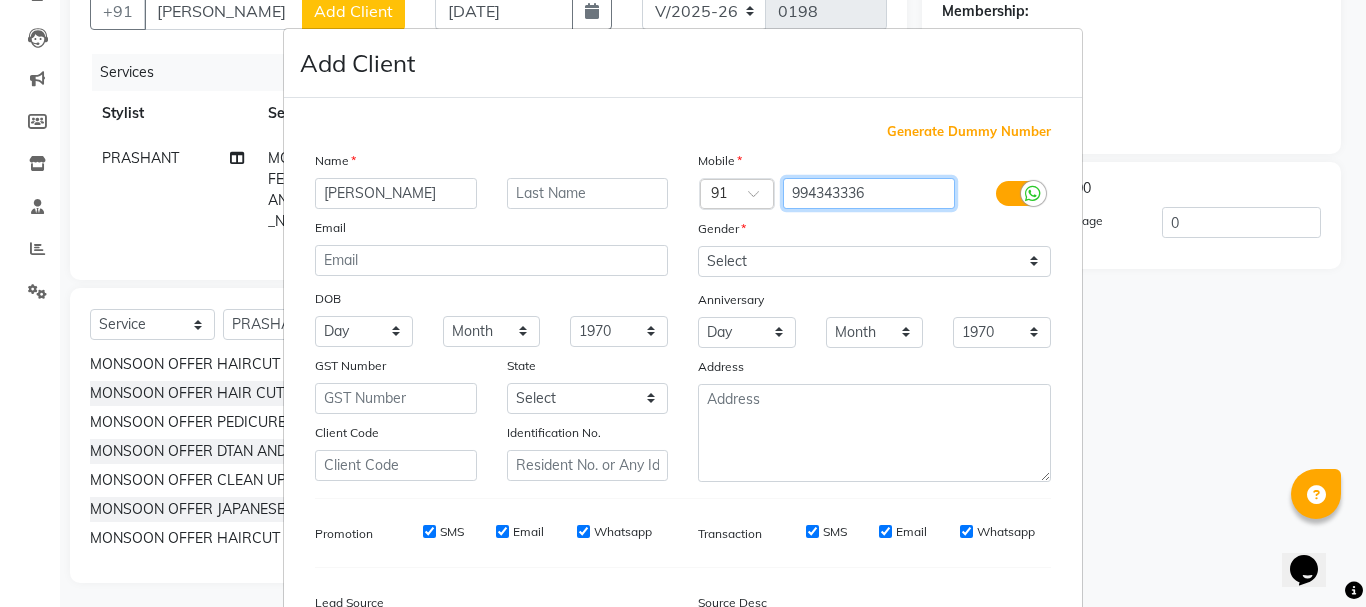 type on "994343336" 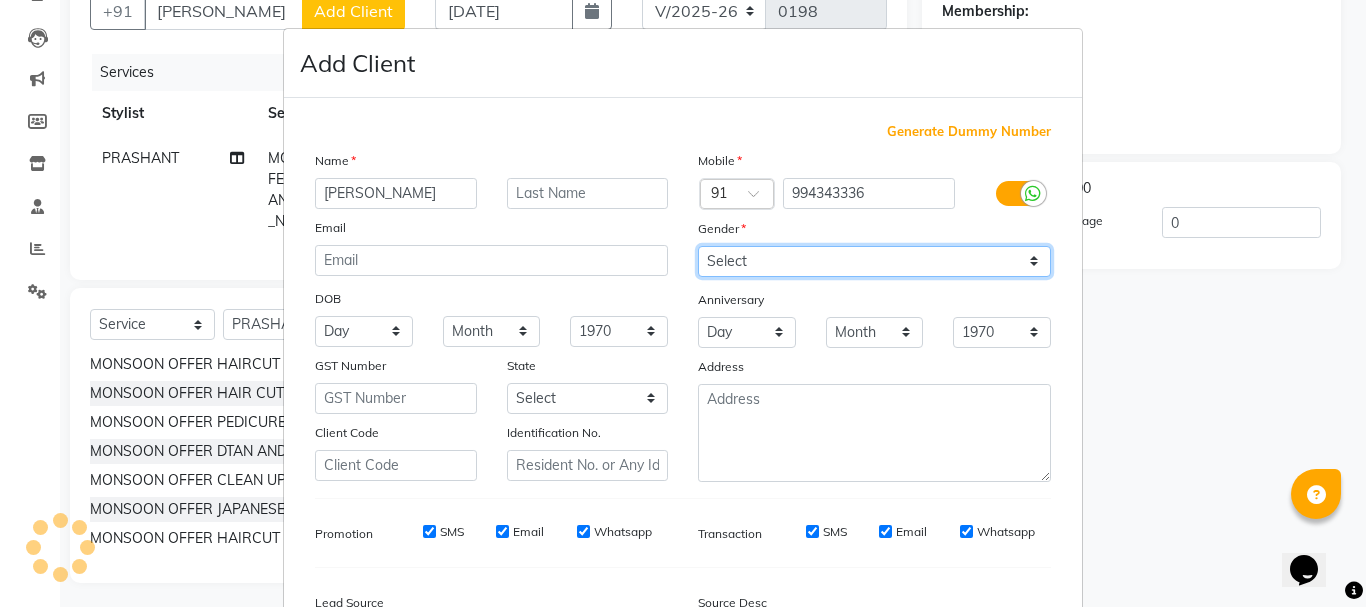 click on "Select [DEMOGRAPHIC_DATA] [DEMOGRAPHIC_DATA] Other Prefer Not To Say" at bounding box center [874, 261] 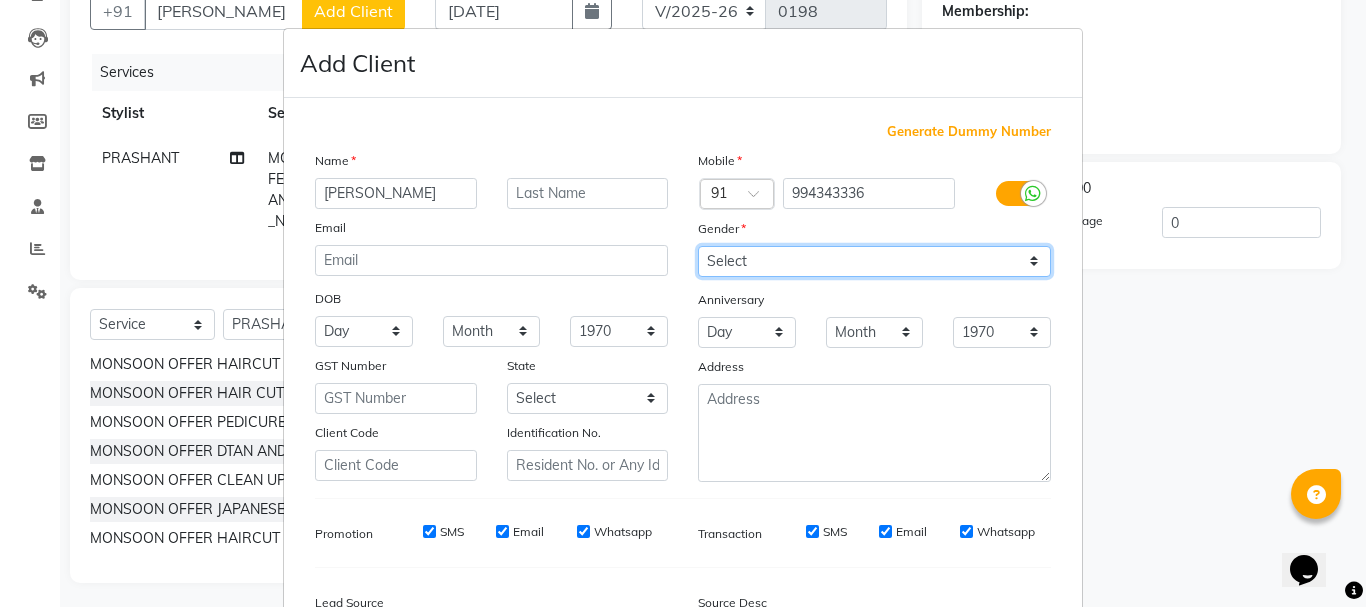select on "[DEMOGRAPHIC_DATA]" 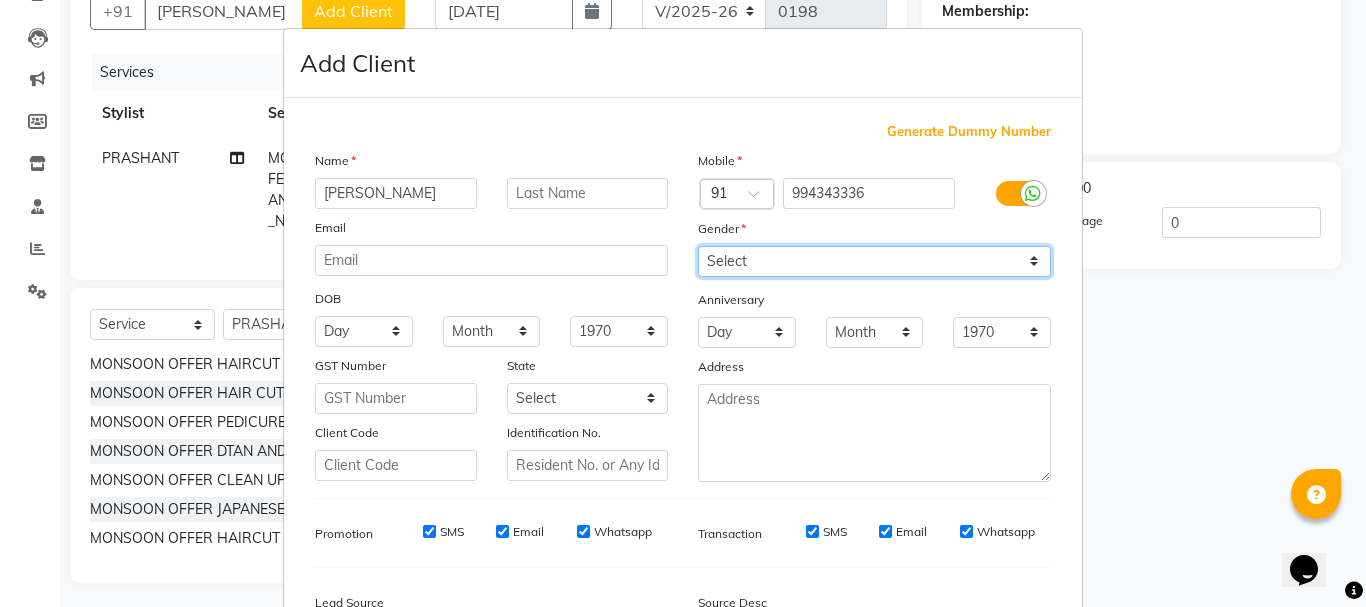 click on "Select [DEMOGRAPHIC_DATA] [DEMOGRAPHIC_DATA] Other Prefer Not To Say" at bounding box center [874, 261] 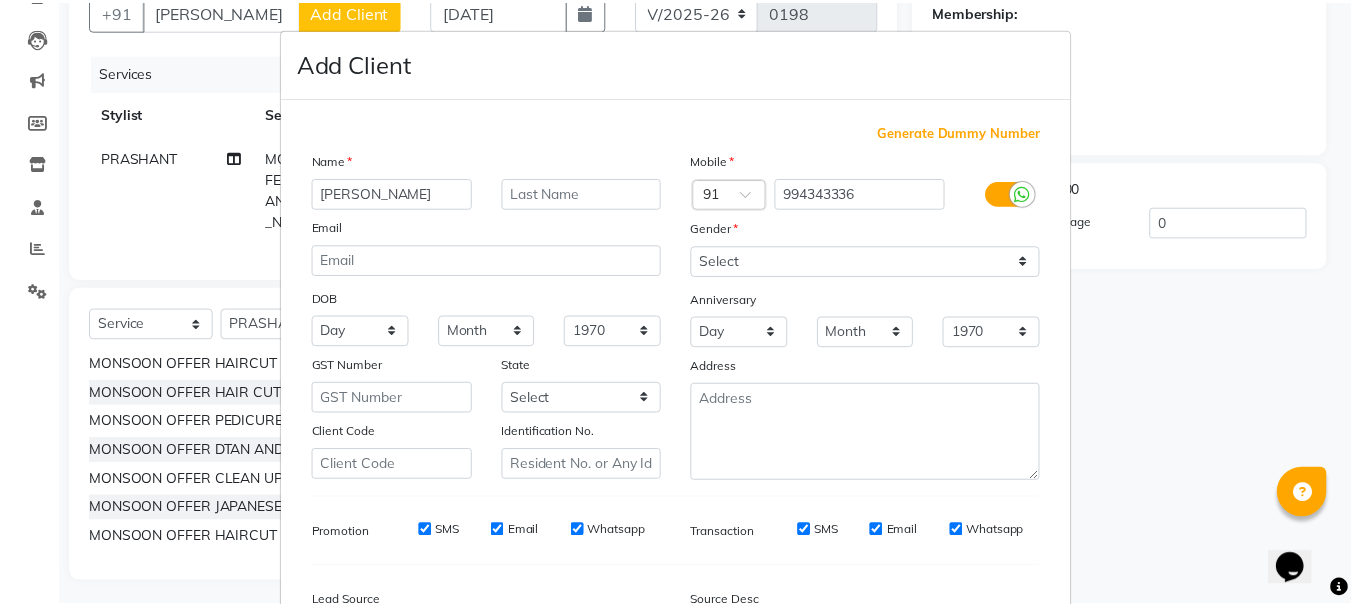 scroll, scrollTop: 242, scrollLeft: 0, axis: vertical 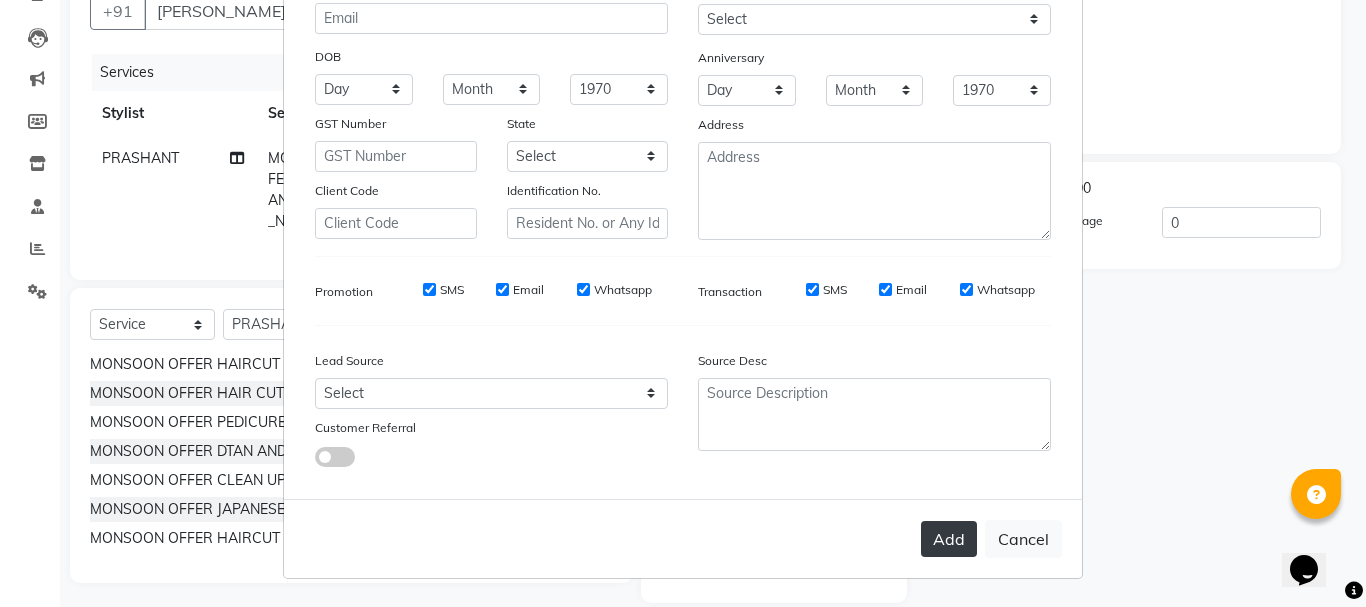 click on "Add" at bounding box center [949, 539] 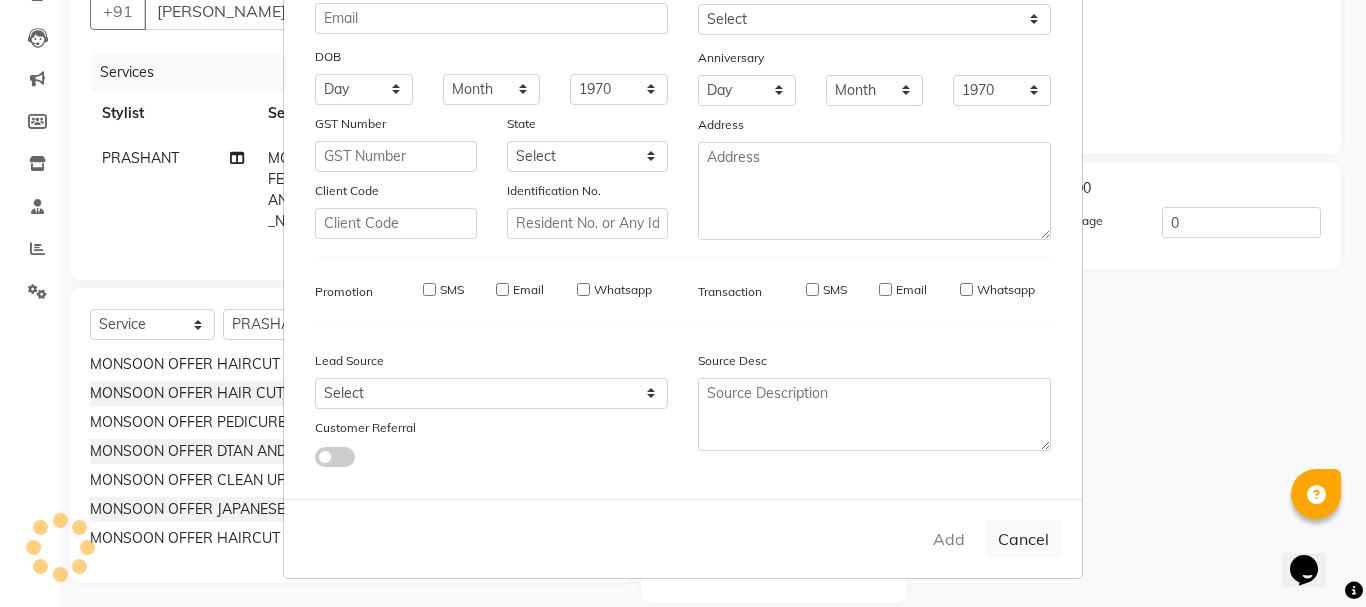 type on "994343336" 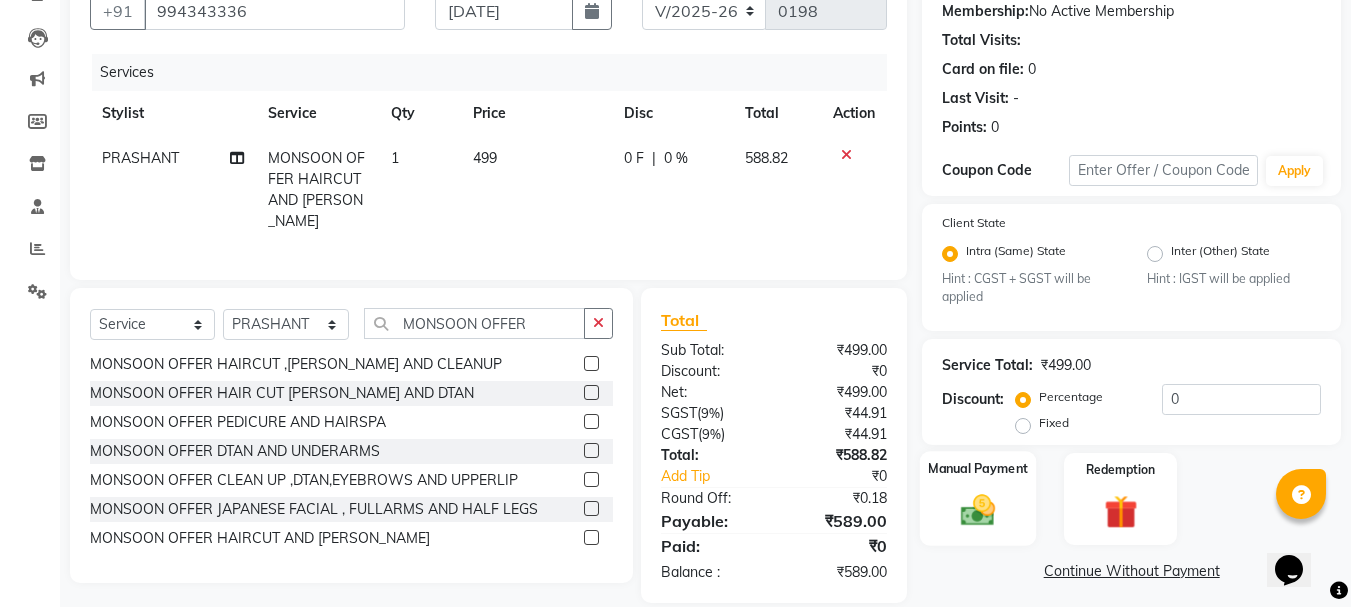 click 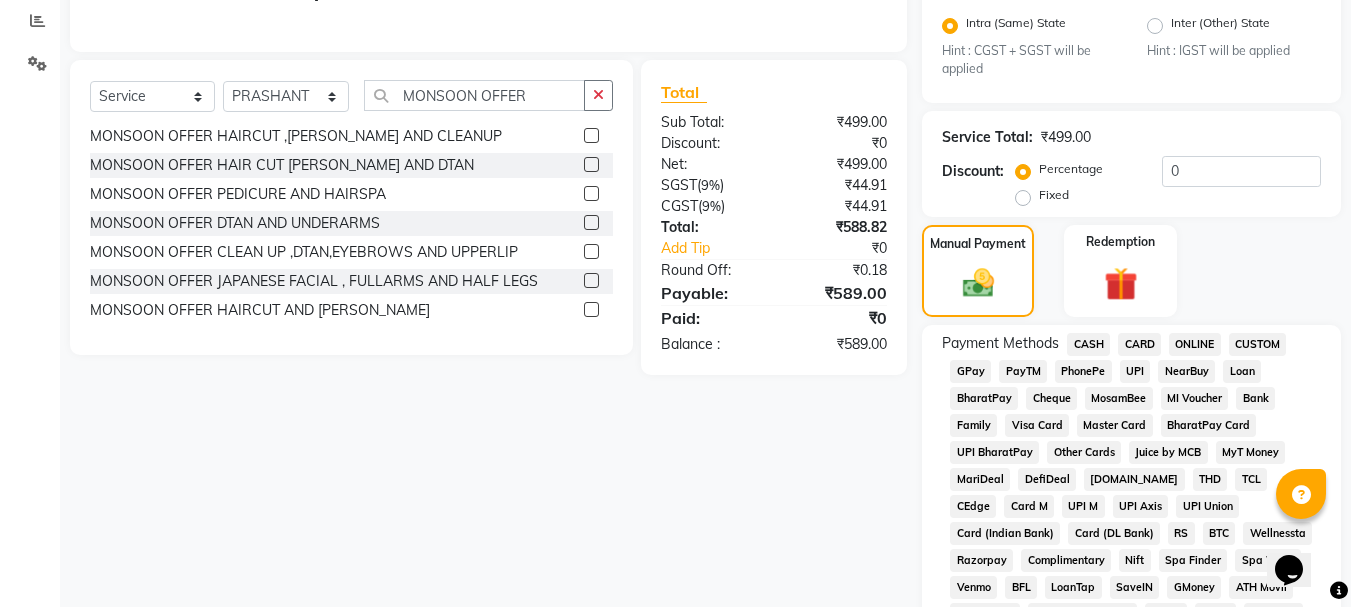scroll, scrollTop: 462, scrollLeft: 0, axis: vertical 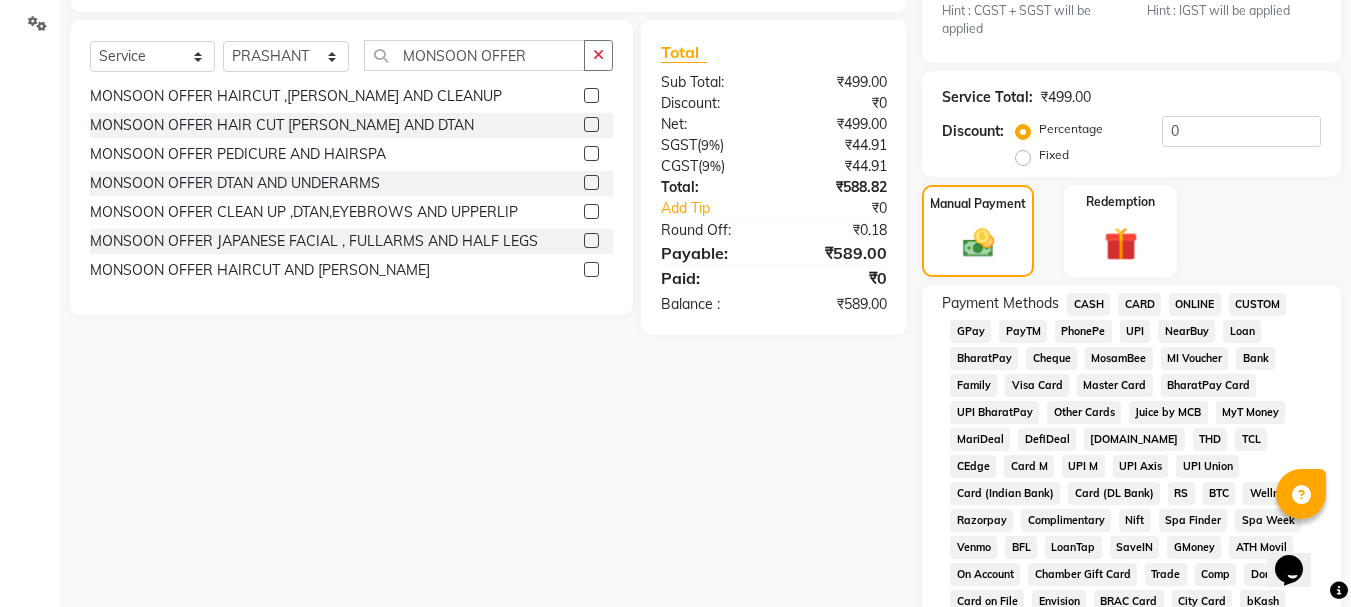 click on "ONLINE" 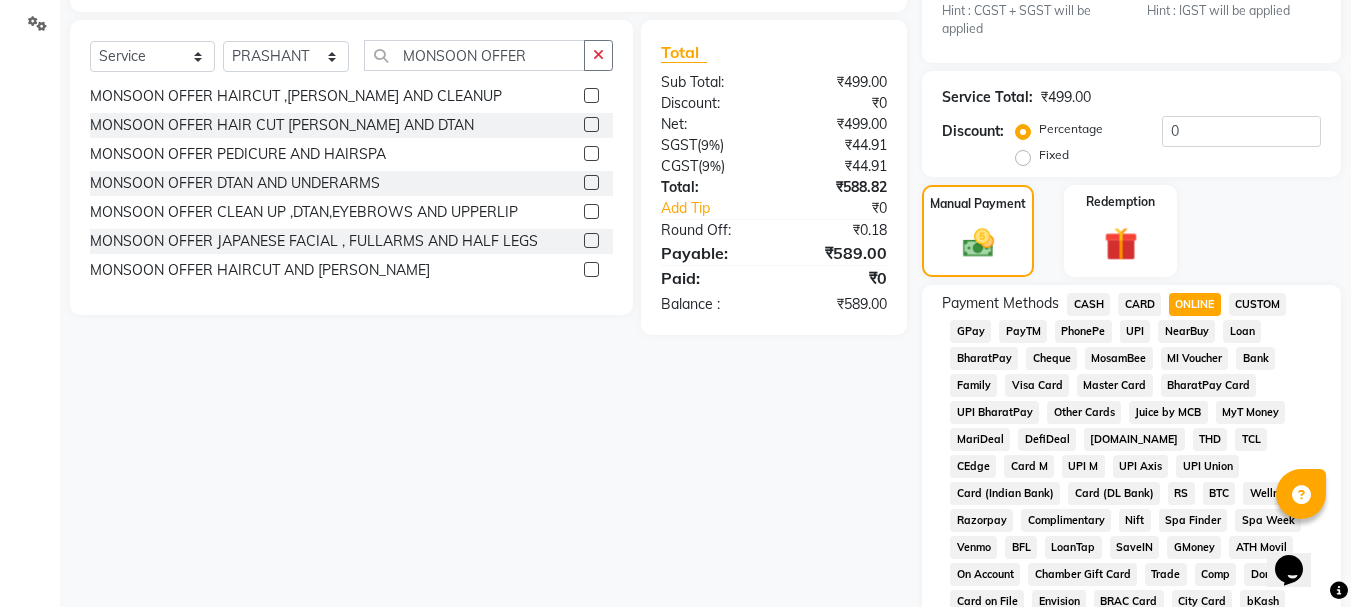 scroll, scrollTop: 1030, scrollLeft: 0, axis: vertical 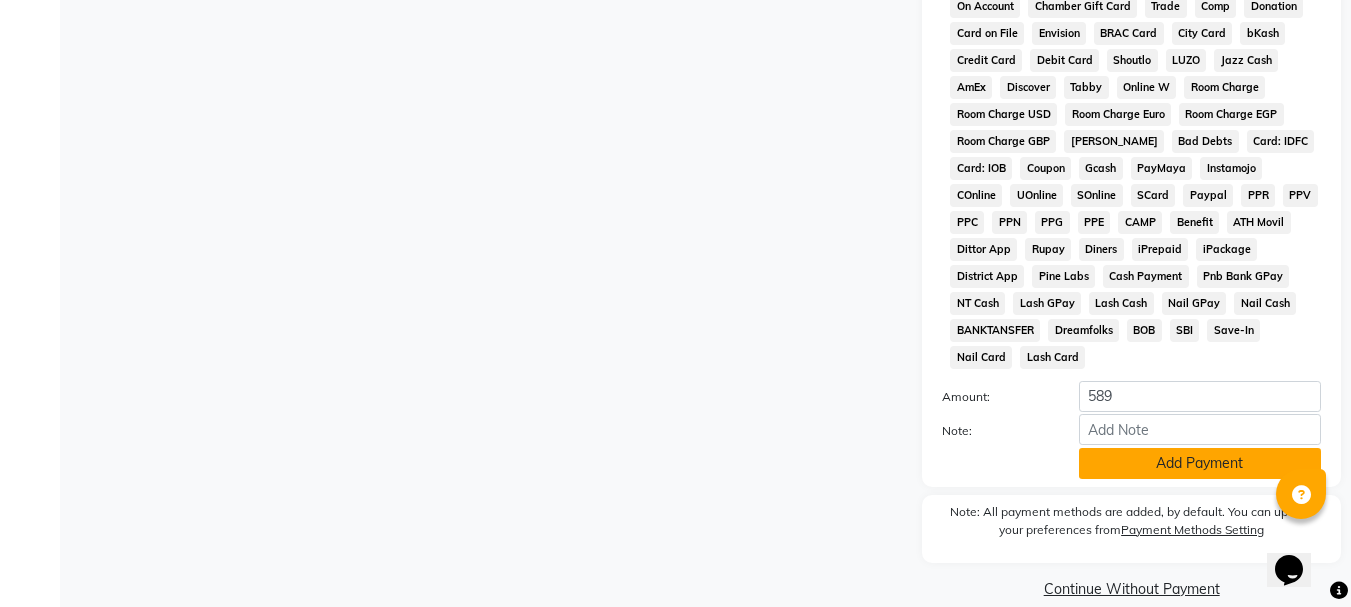 click on "Add Payment" 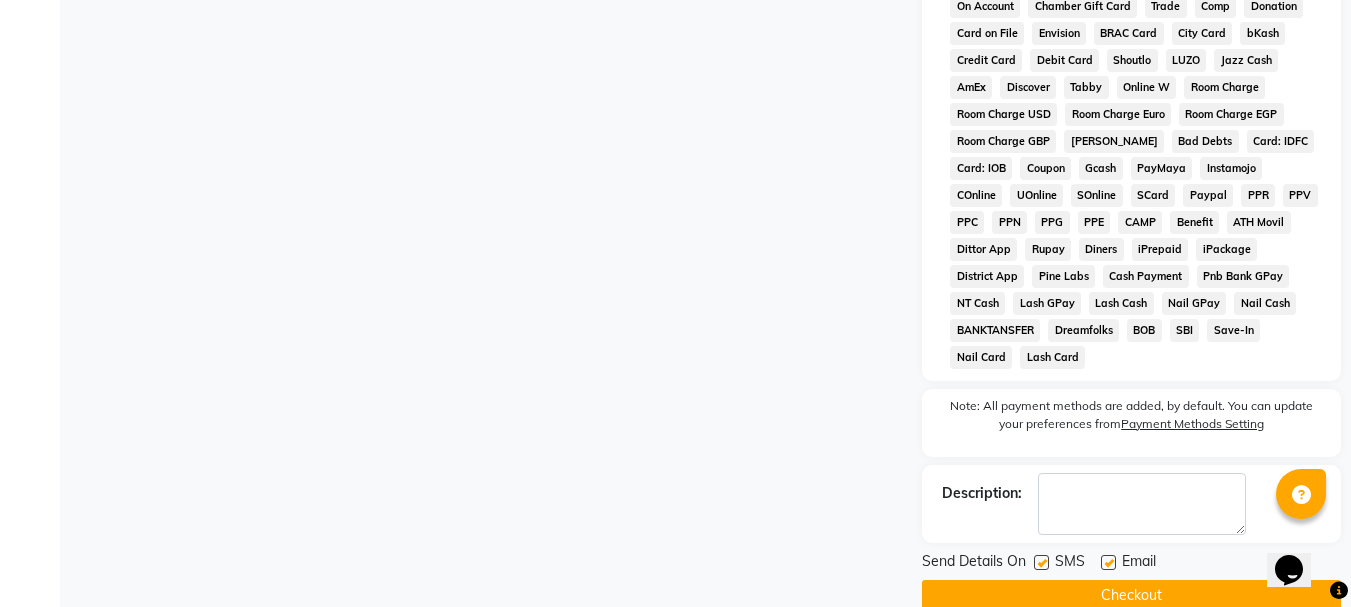 click on "Checkout" 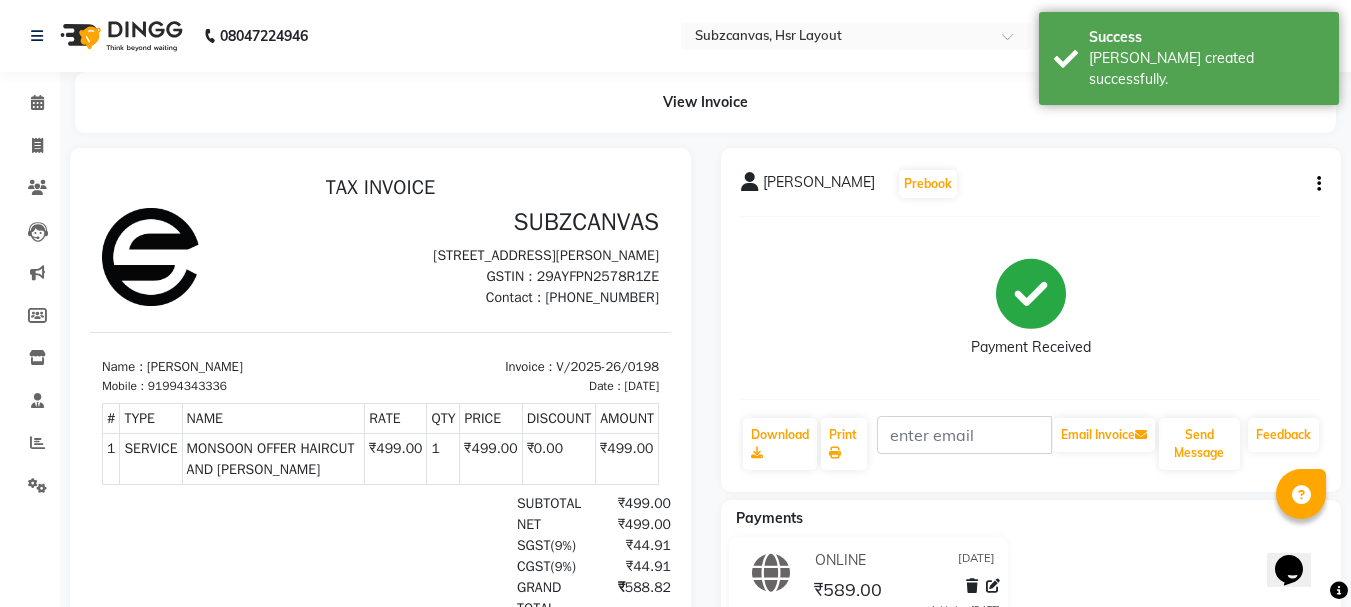 scroll, scrollTop: 0, scrollLeft: 0, axis: both 